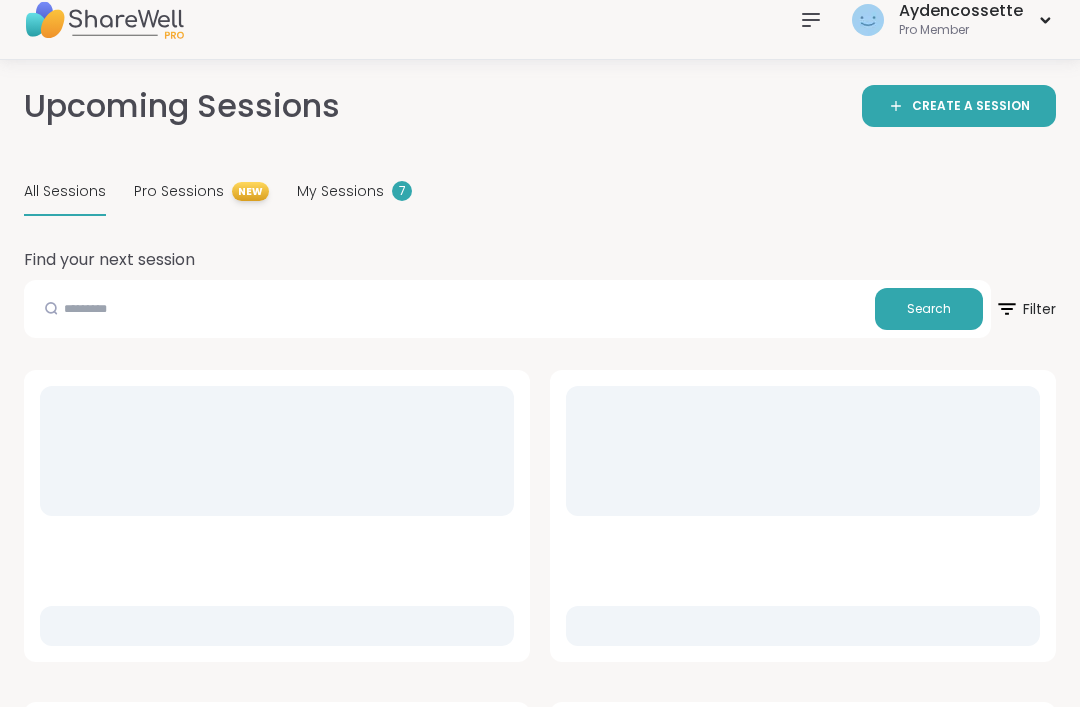 scroll, scrollTop: 20, scrollLeft: 0, axis: vertical 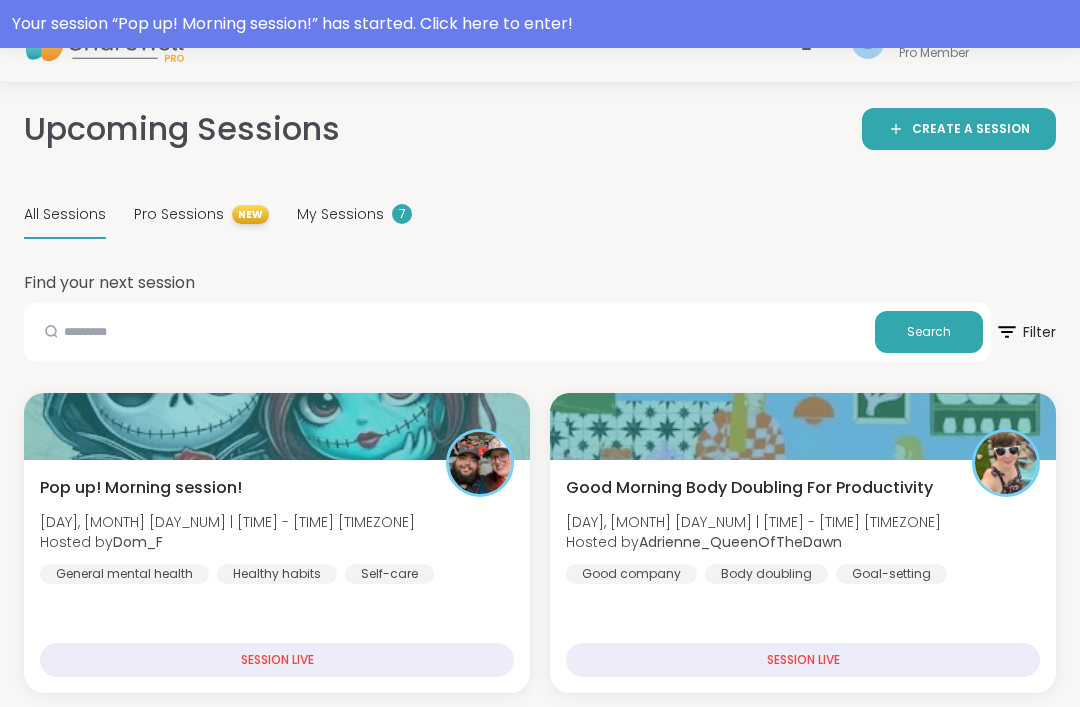 click on "Your session “ Pop up! Morning session! ” has started. Click here to enter!" at bounding box center [540, 24] 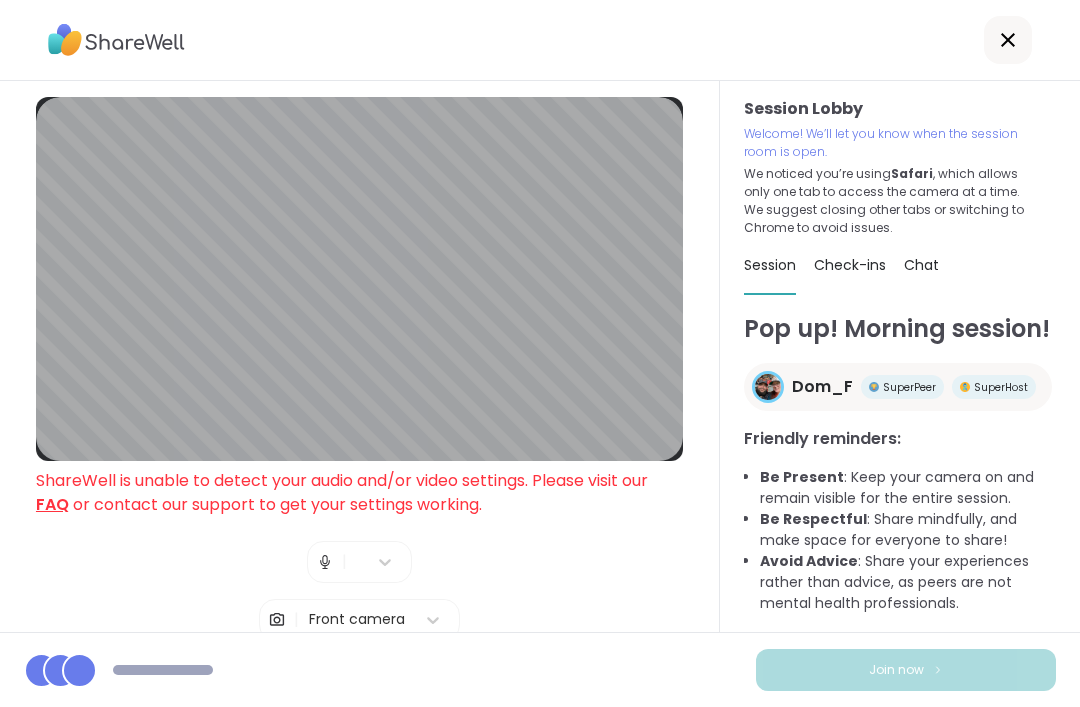 scroll, scrollTop: 0, scrollLeft: 0, axis: both 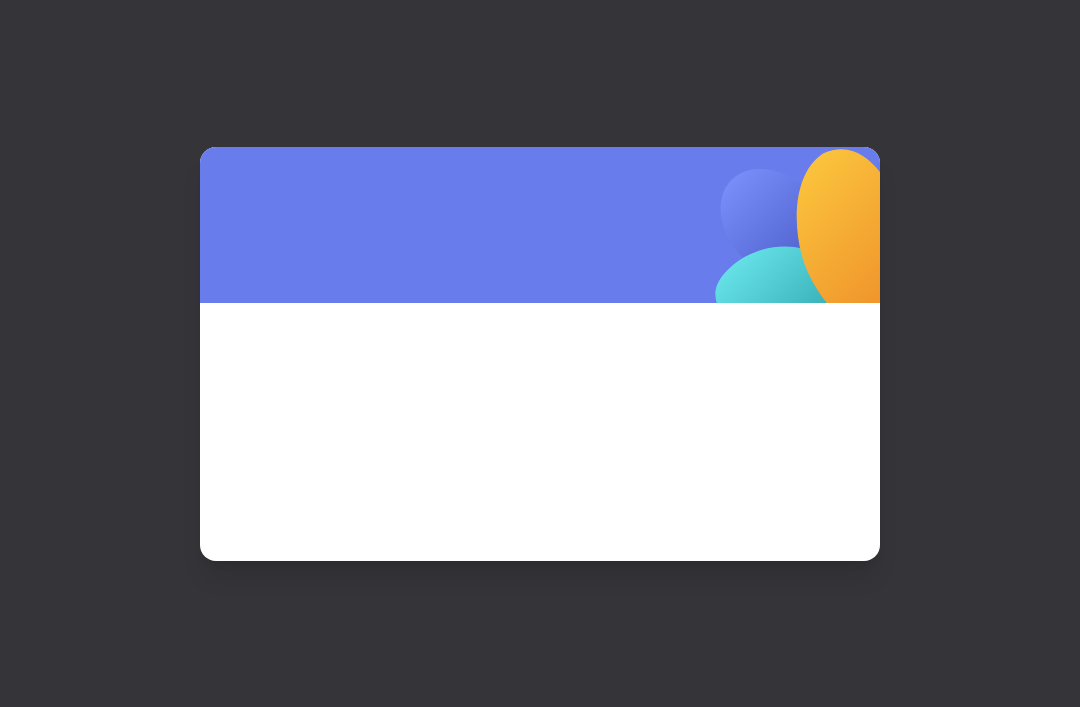 click at bounding box center (540, 353) 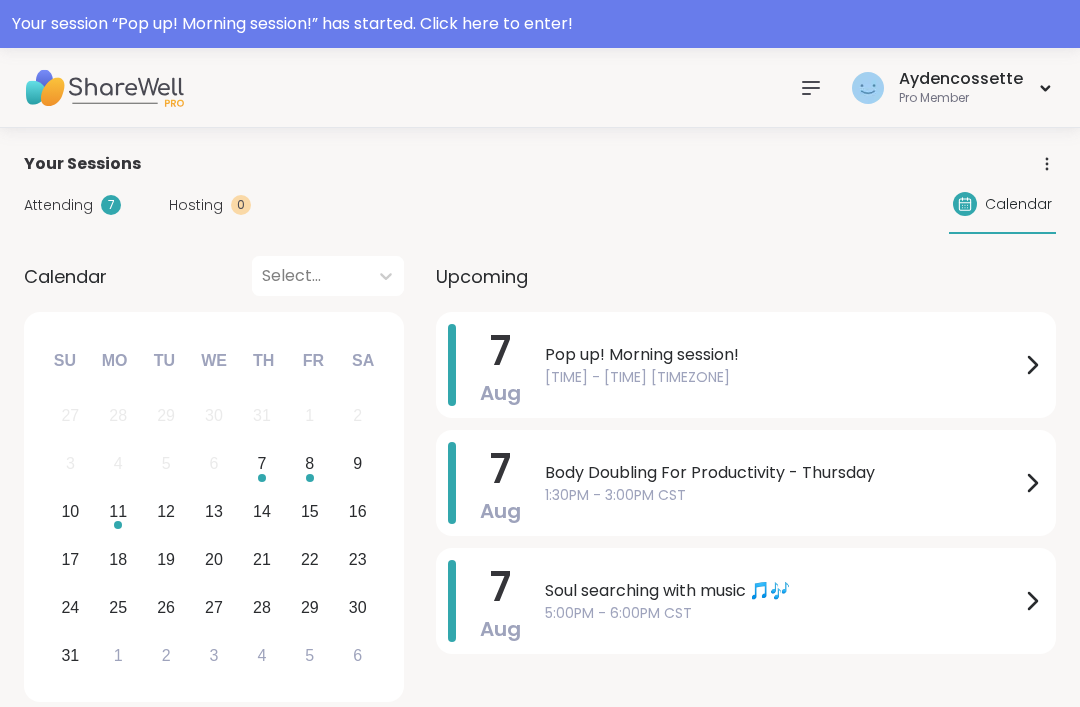click 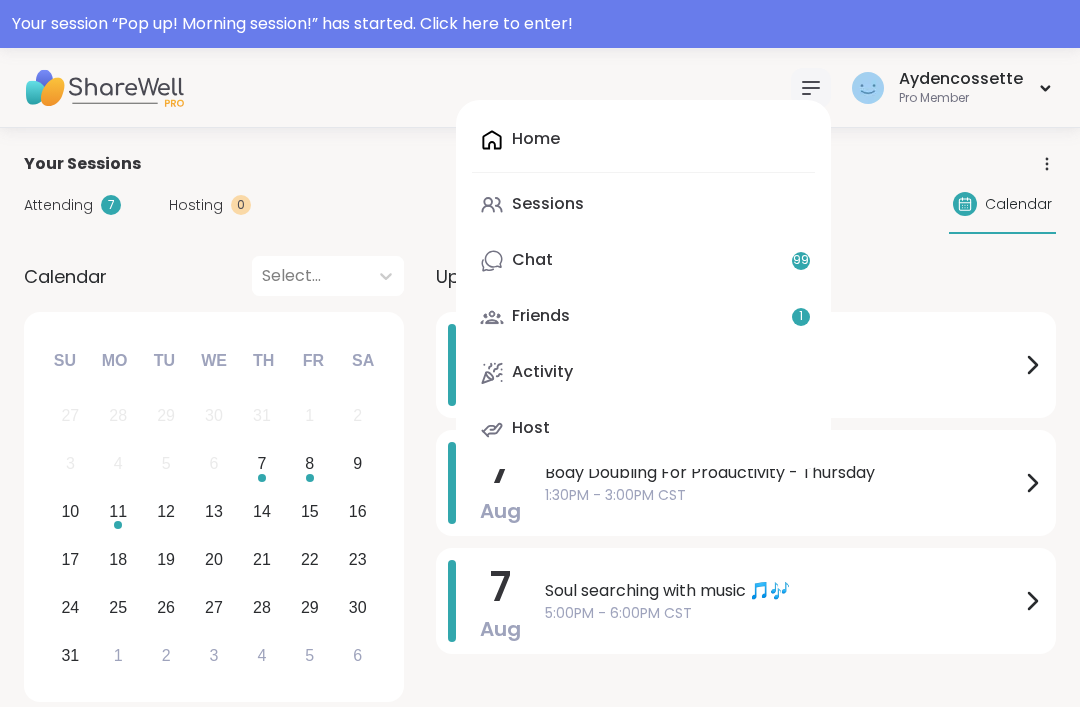 click on "Friends 1" at bounding box center [643, 317] 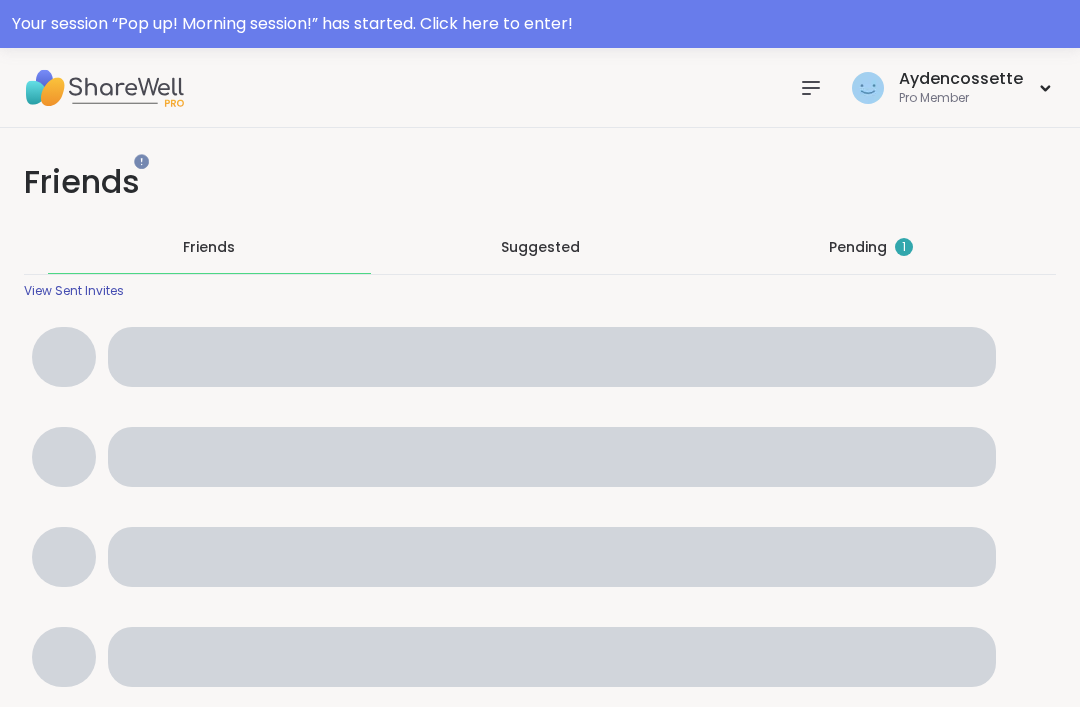 scroll, scrollTop: 0, scrollLeft: 0, axis: both 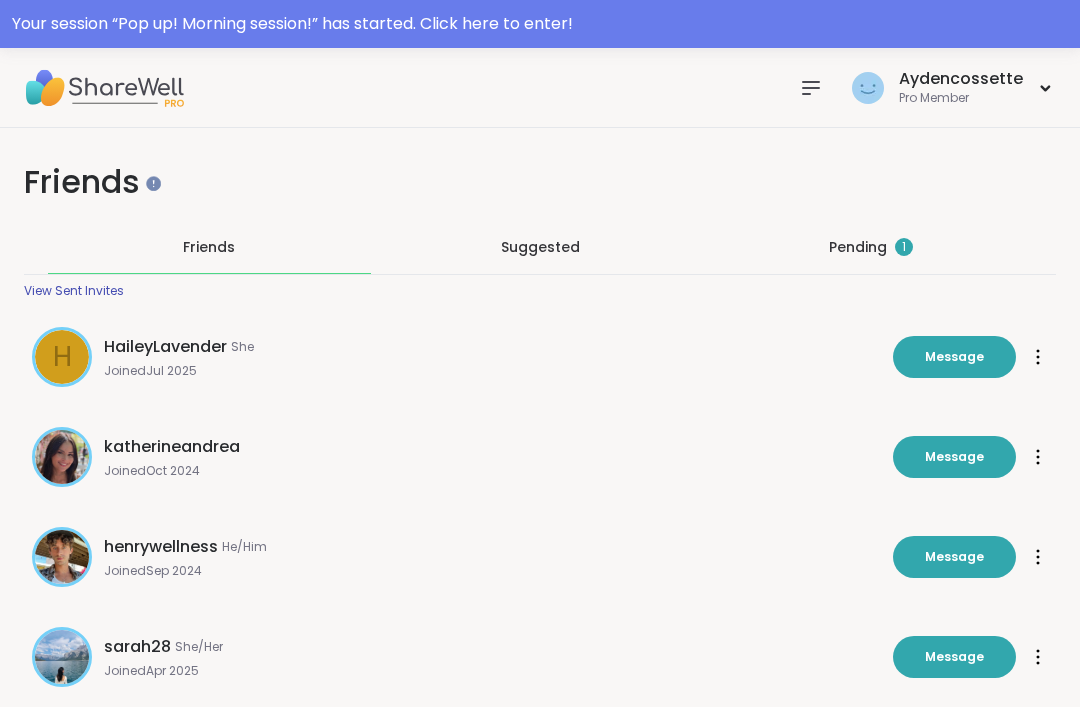 click on "Pending   1" at bounding box center (871, 247) 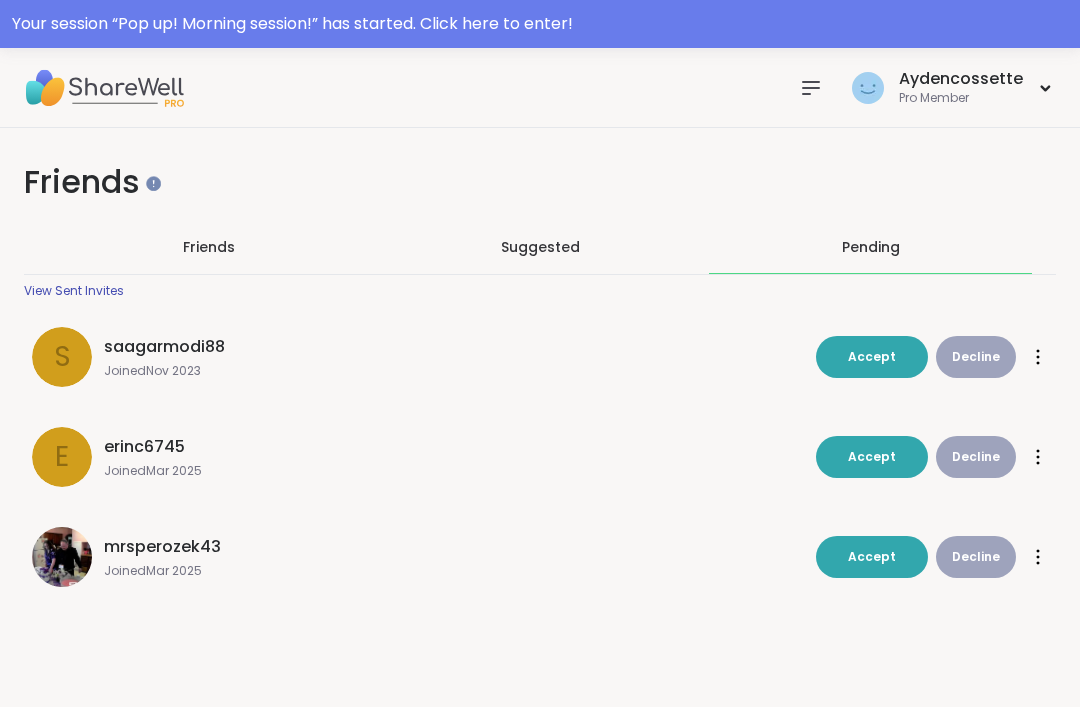 click on "Accept" at bounding box center (872, 556) 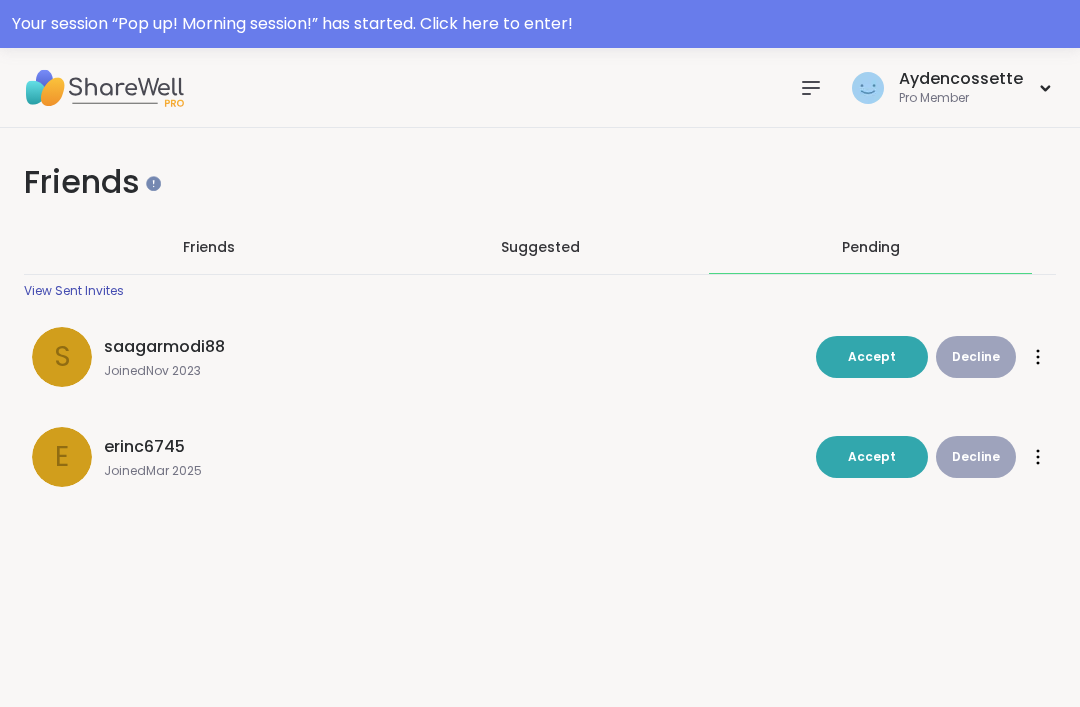 click 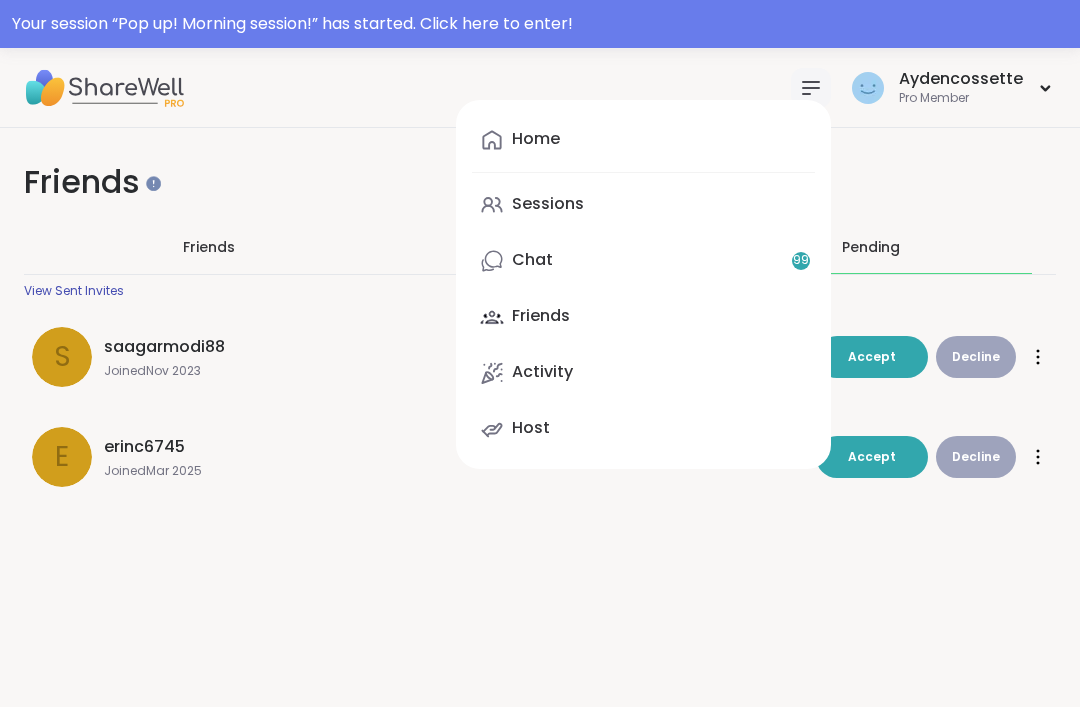 click on "Chat 99" at bounding box center (643, 261) 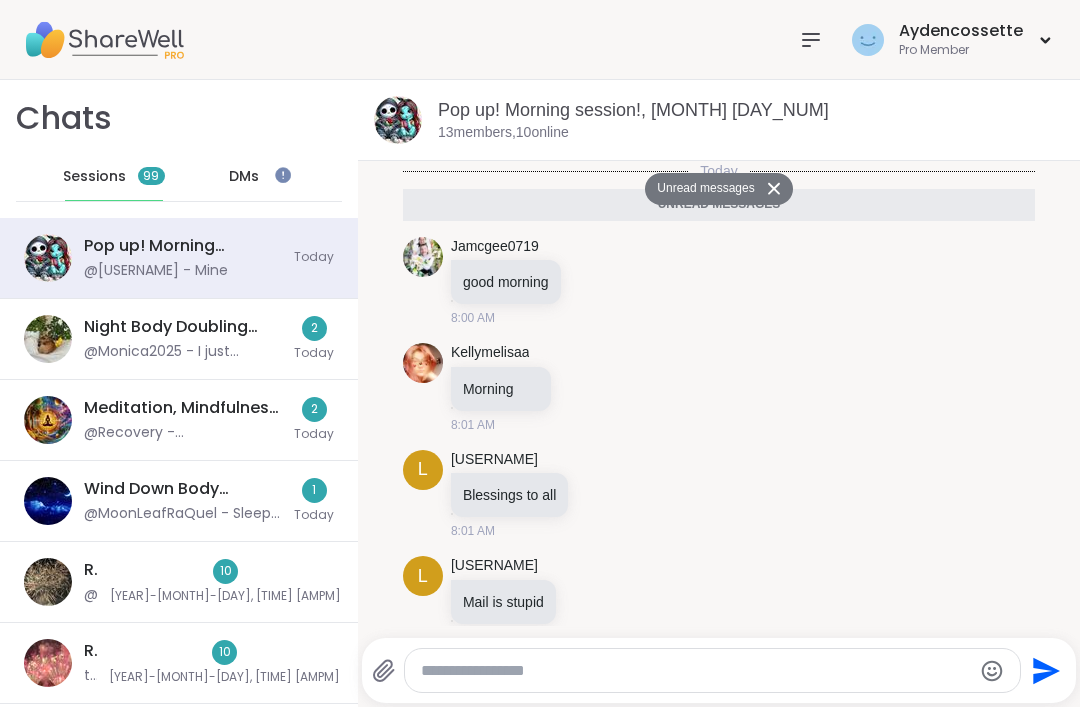 scroll, scrollTop: 0, scrollLeft: 0, axis: both 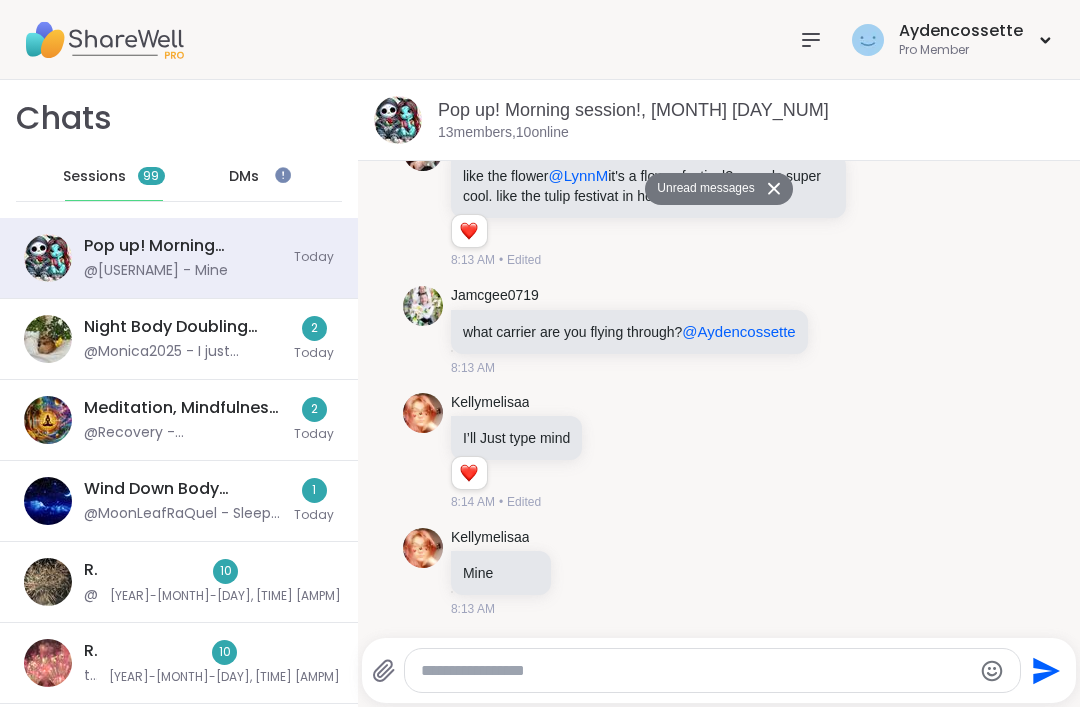 click 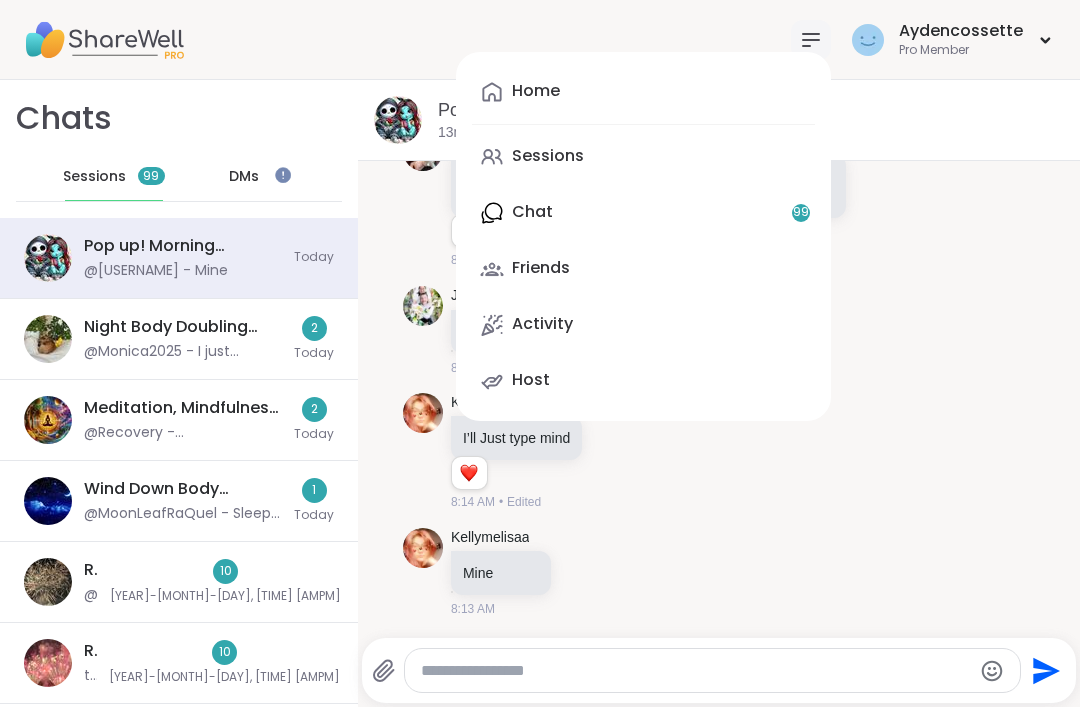 click on "Home Sessions Chat 99 Friends Activity Host" at bounding box center (643, 236) 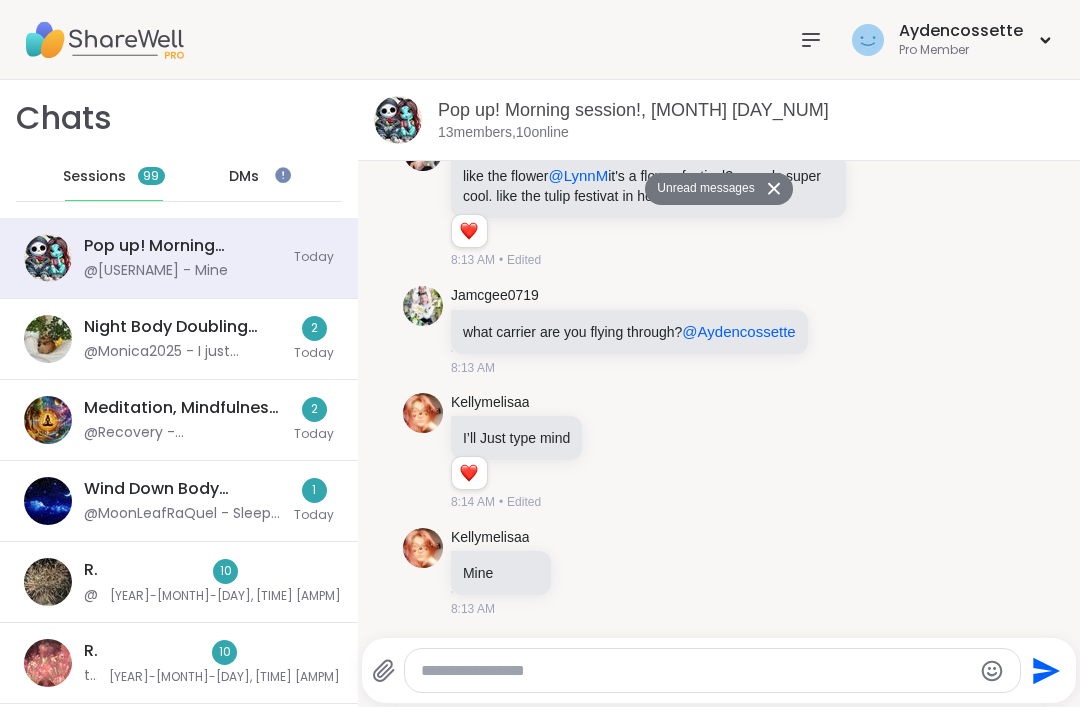 click 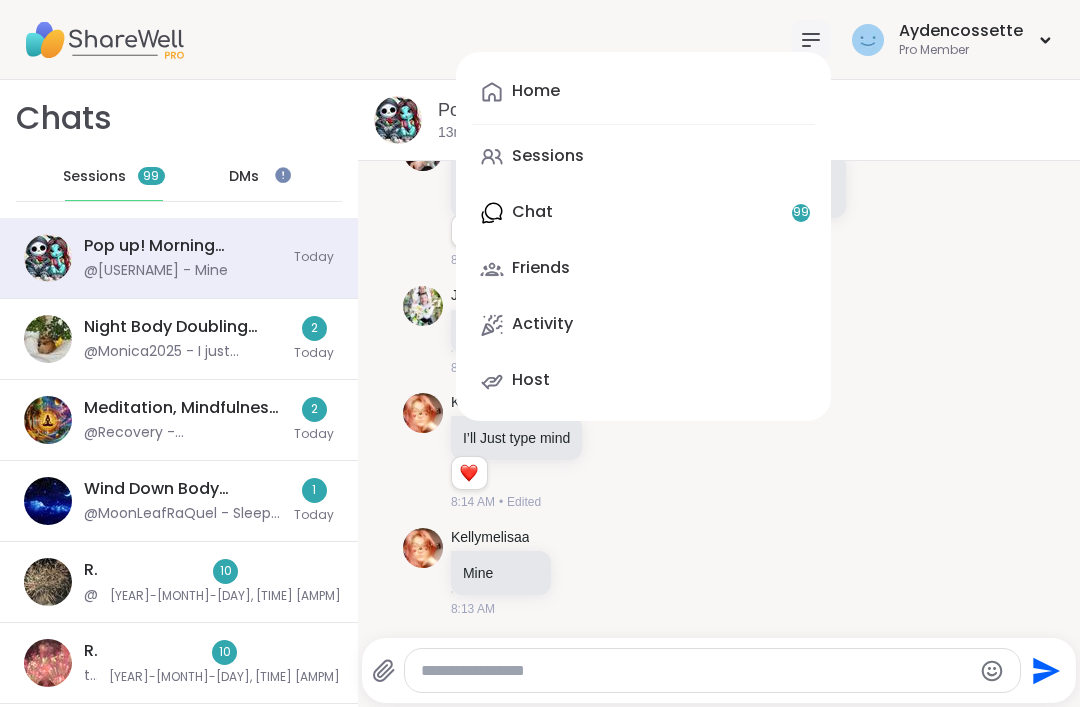 click on "Sessions" at bounding box center [643, 157] 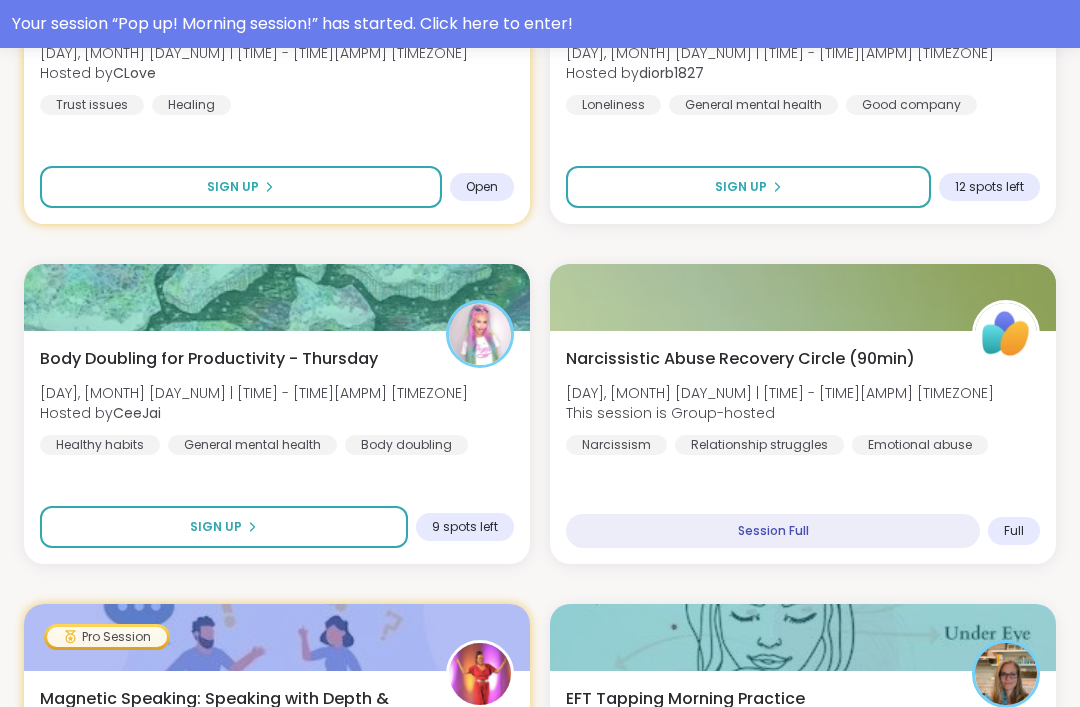 scroll, scrollTop: 870, scrollLeft: 0, axis: vertical 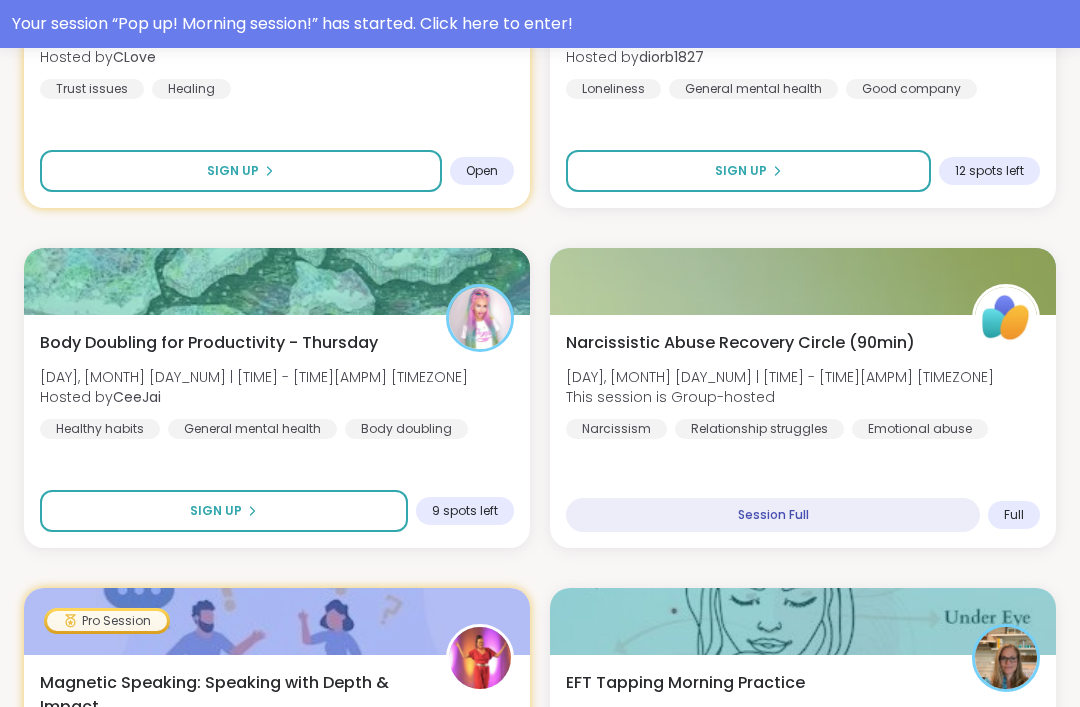 click on "Sign Up" at bounding box center [224, 511] 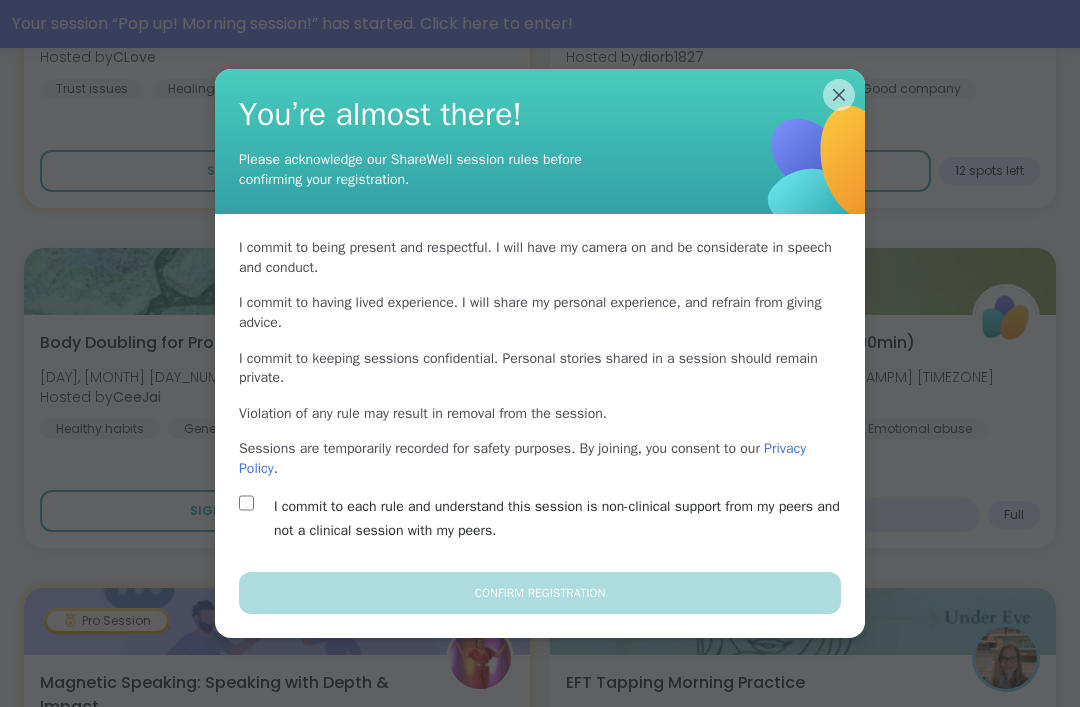 click on "I commit to each rule and understand this session is non-clinical support from my peers and not a clinical session with my peers." at bounding box center (563, 519) 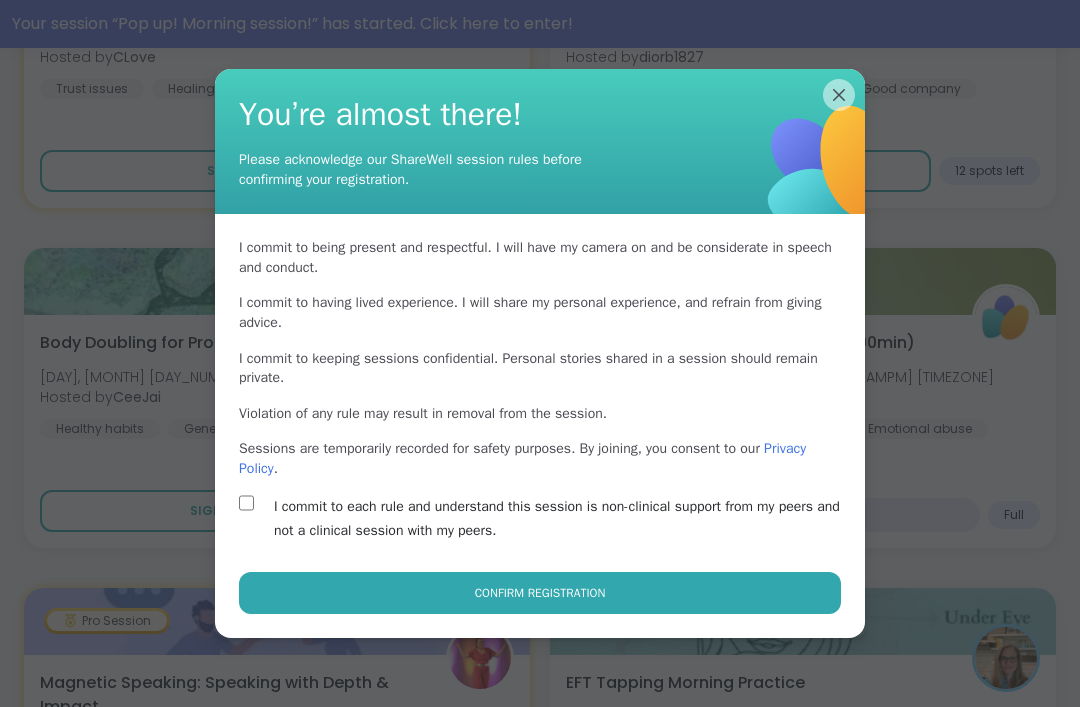 click on "Confirm Registration" at bounding box center (540, 593) 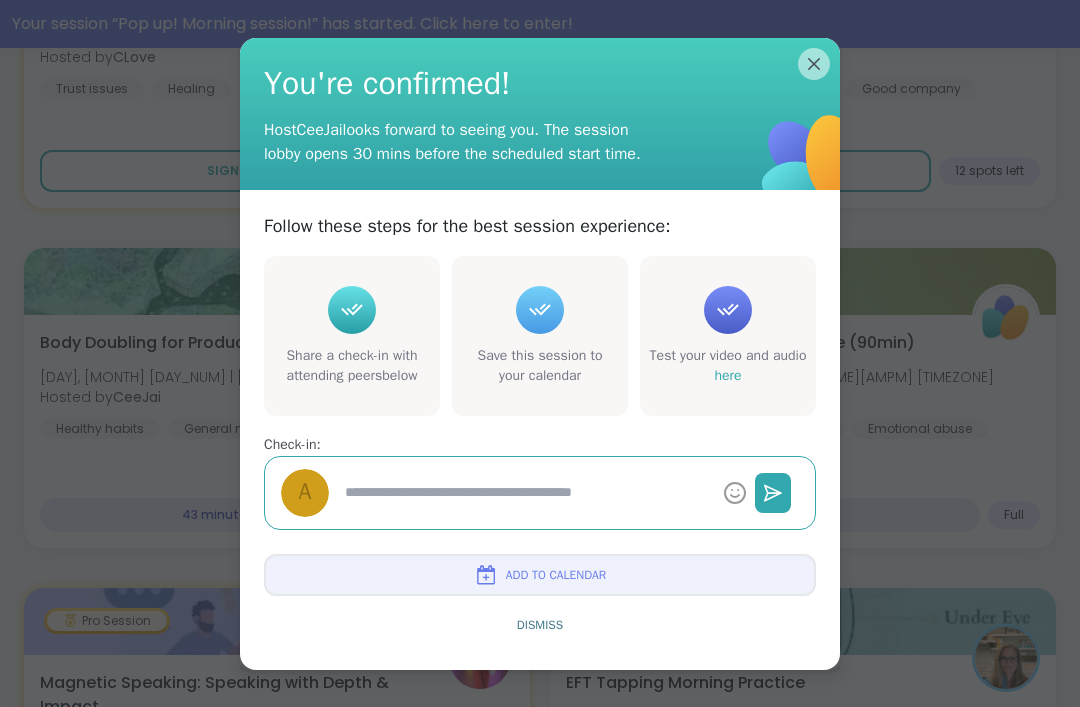 click on "Dismiss" at bounding box center [540, 625] 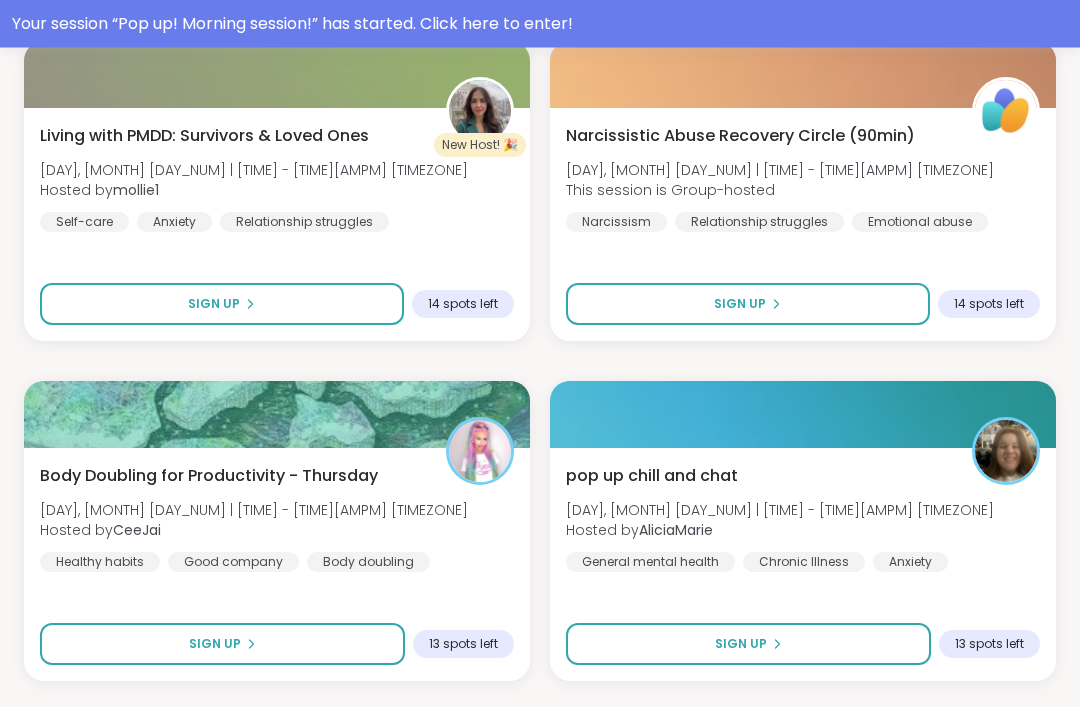 scroll, scrollTop: 1757, scrollLeft: 0, axis: vertical 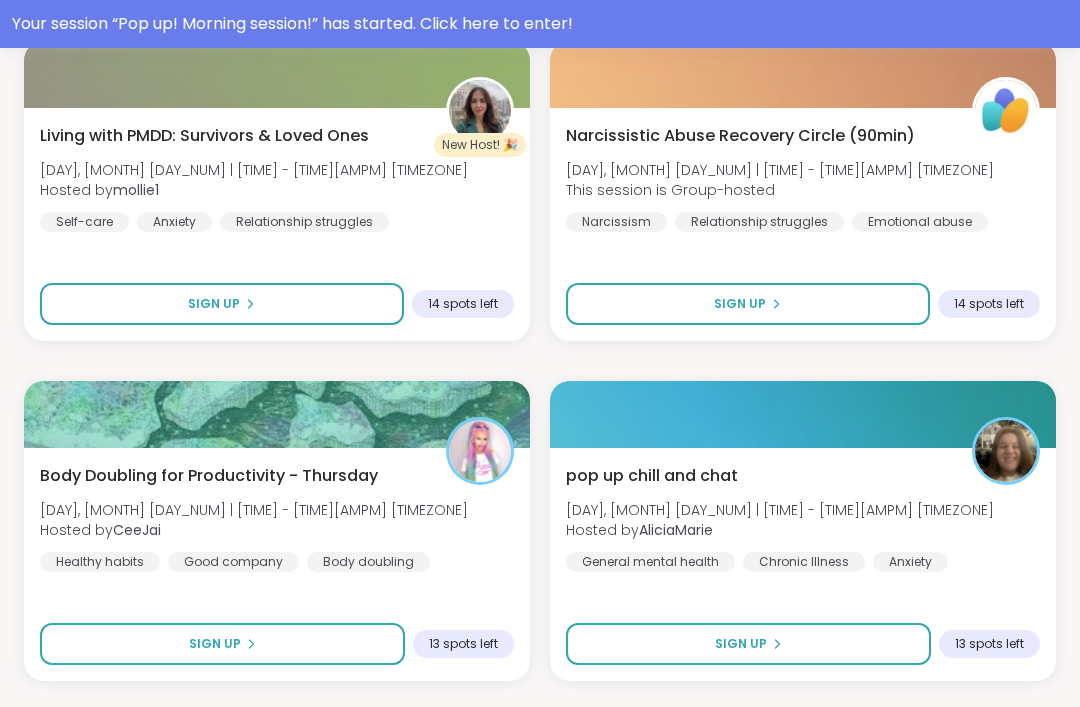 click on "Sign Up" at bounding box center (222, 644) 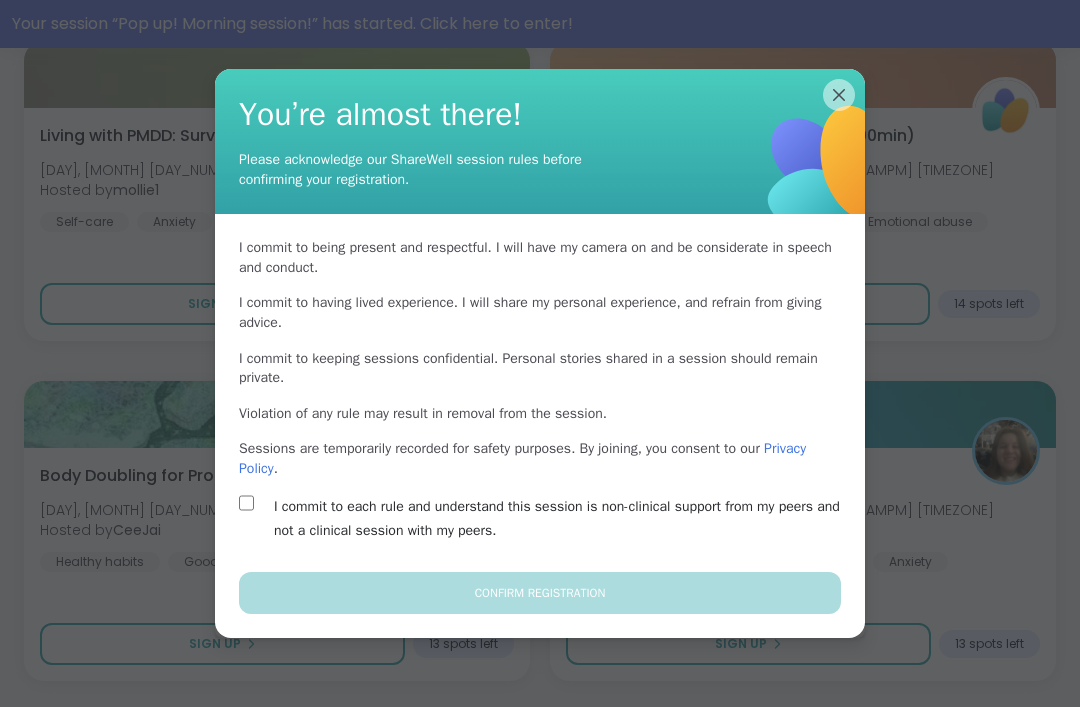 click on "I commit to being present and respectful . I will have my camera on and be considerate in speech and conduct. I commit to having lived experience . I will share my personal experience, and refrain from giving advice. I commit to keeping sessions confidential . Personal stories shared in a session should remain private. Violation of any rule may result in removal from the session. Sessions are temporarily recorded for safety purposes. By joining, you consent to our   Privacy Policy . I commit to each rule and understand this session is non-clinical support from my peers and not a clinical session with my peers." at bounding box center [540, 392] 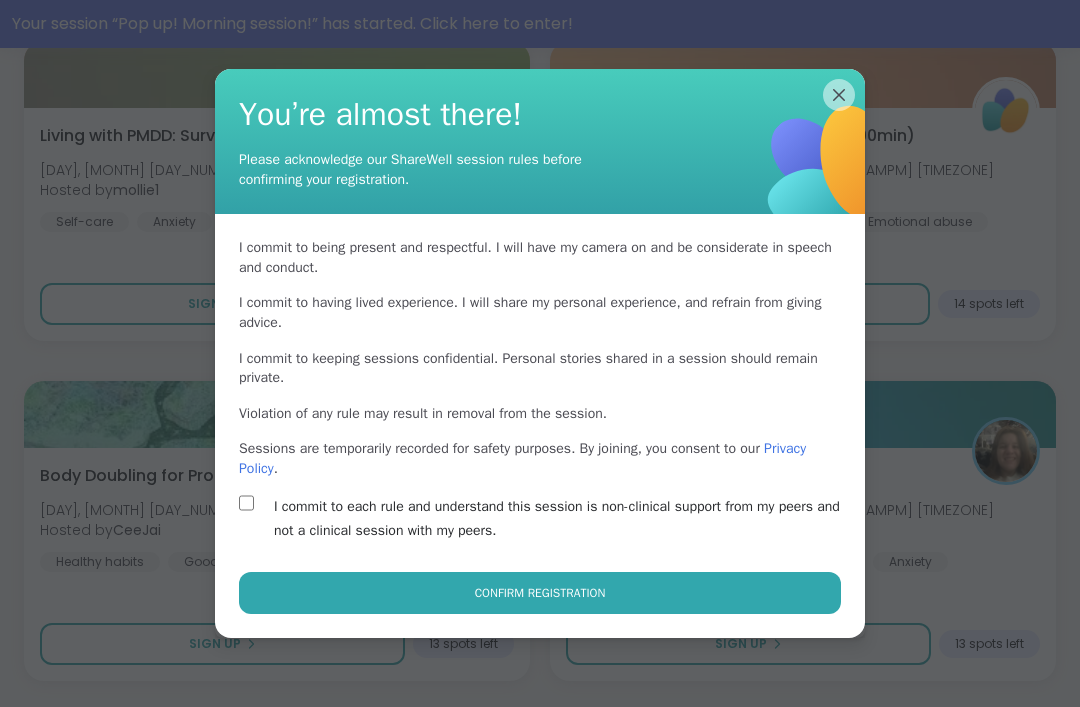 click on "Confirm Registration" at bounding box center (540, 593) 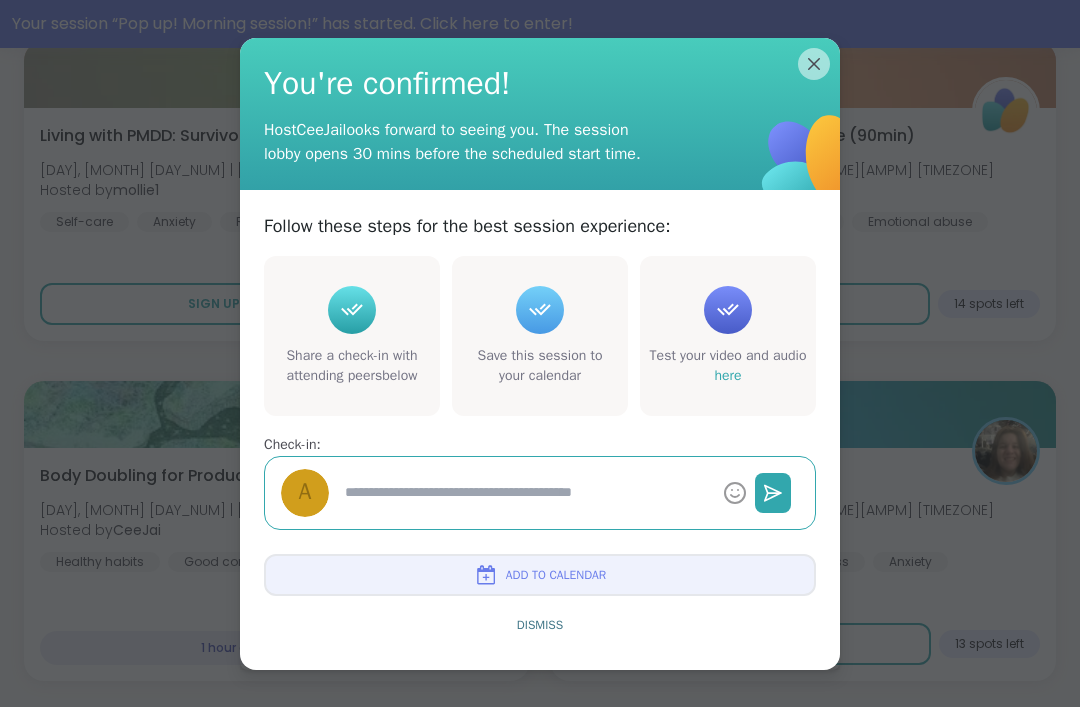 click on "Dismiss" at bounding box center (540, 625) 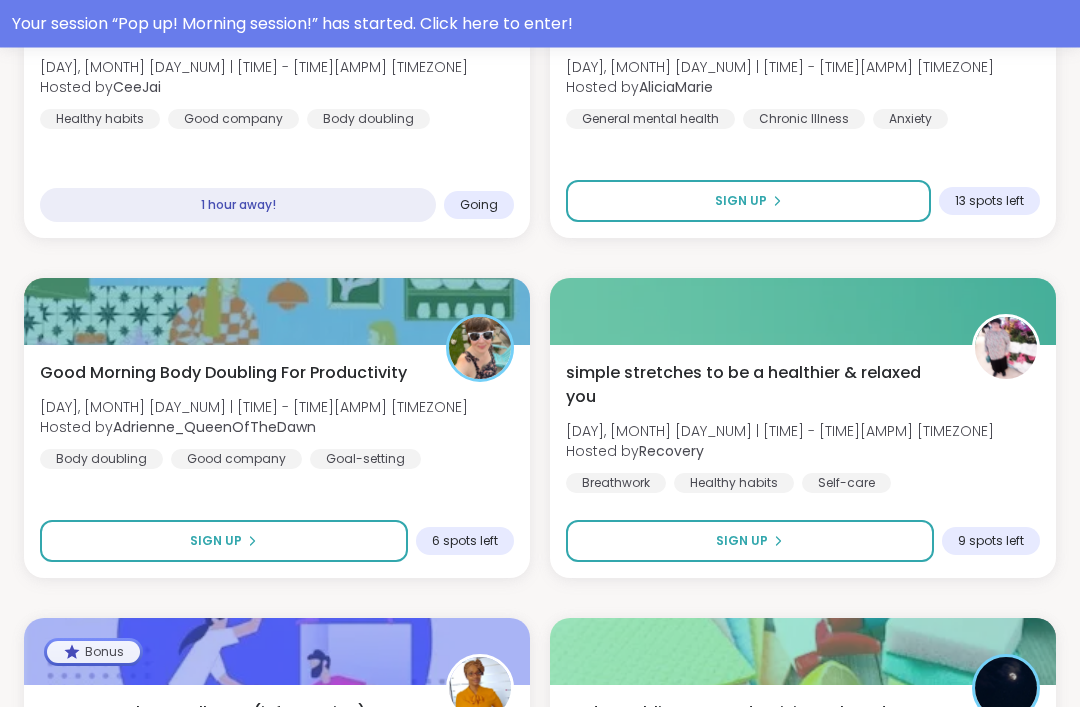 scroll, scrollTop: 2200, scrollLeft: 0, axis: vertical 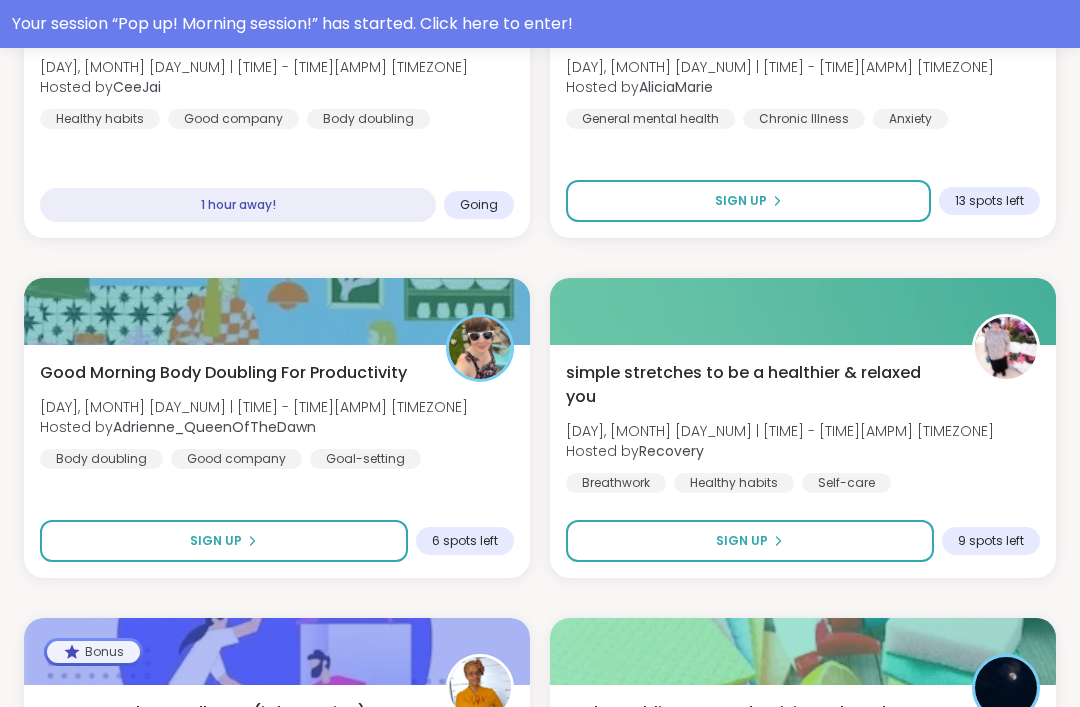 click on "Good Morning Body Doubling For Productivity [DAY], [MONTH] [DAY_NUM] | [TIME] - [TIME][AMPM] [TIMEZONE] Hosted by Body doubling Good company Goal-setting Sign Up [NUMBER] spots left" at bounding box center (277, 461) 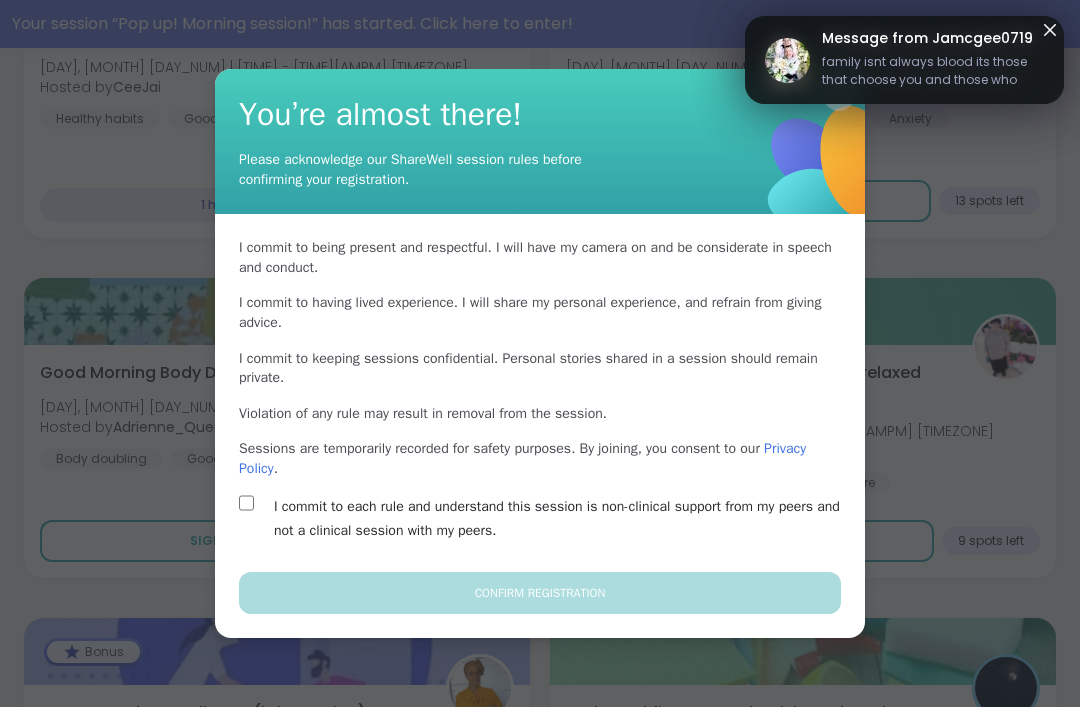 click on "I commit to each rule and understand this session is non-clinical support from my peers and not a clinical session with my peers." at bounding box center (563, 519) 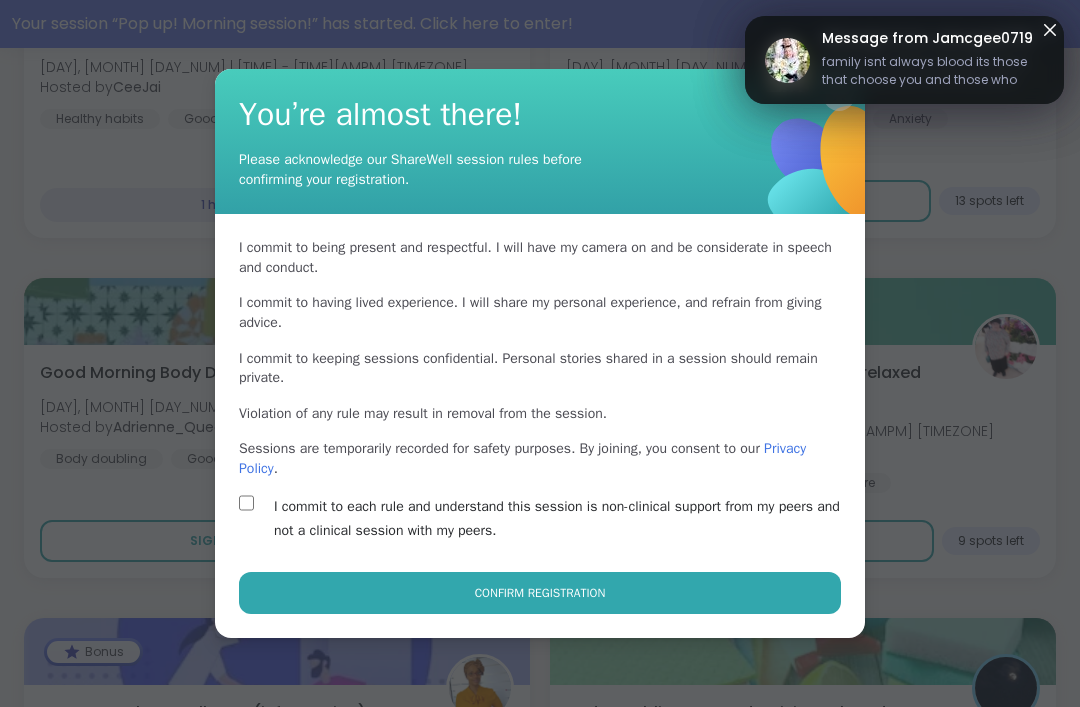 click on "Confirm Registration" at bounding box center [540, 593] 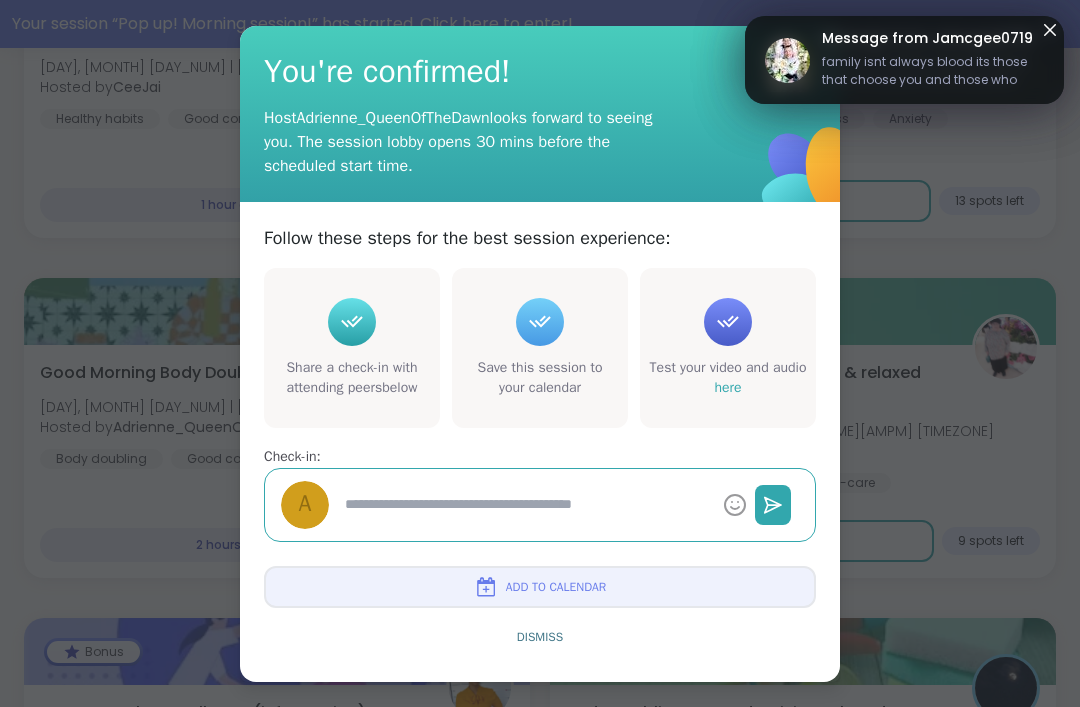 click on "Dismiss" at bounding box center (540, 637) 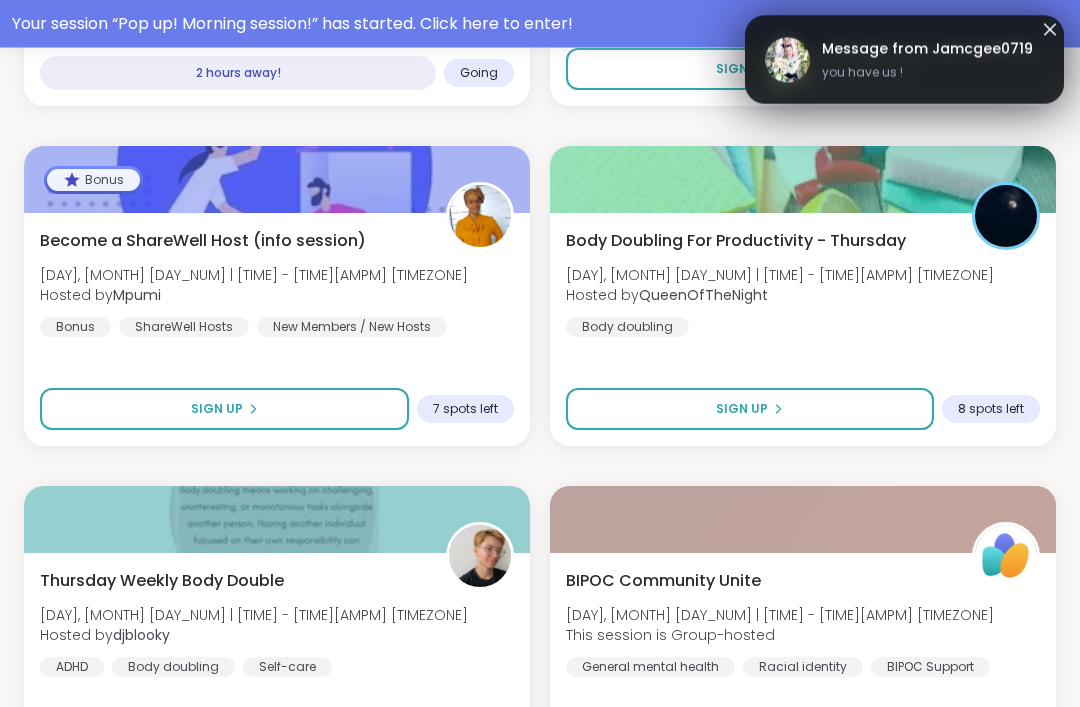 scroll, scrollTop: 2672, scrollLeft: 0, axis: vertical 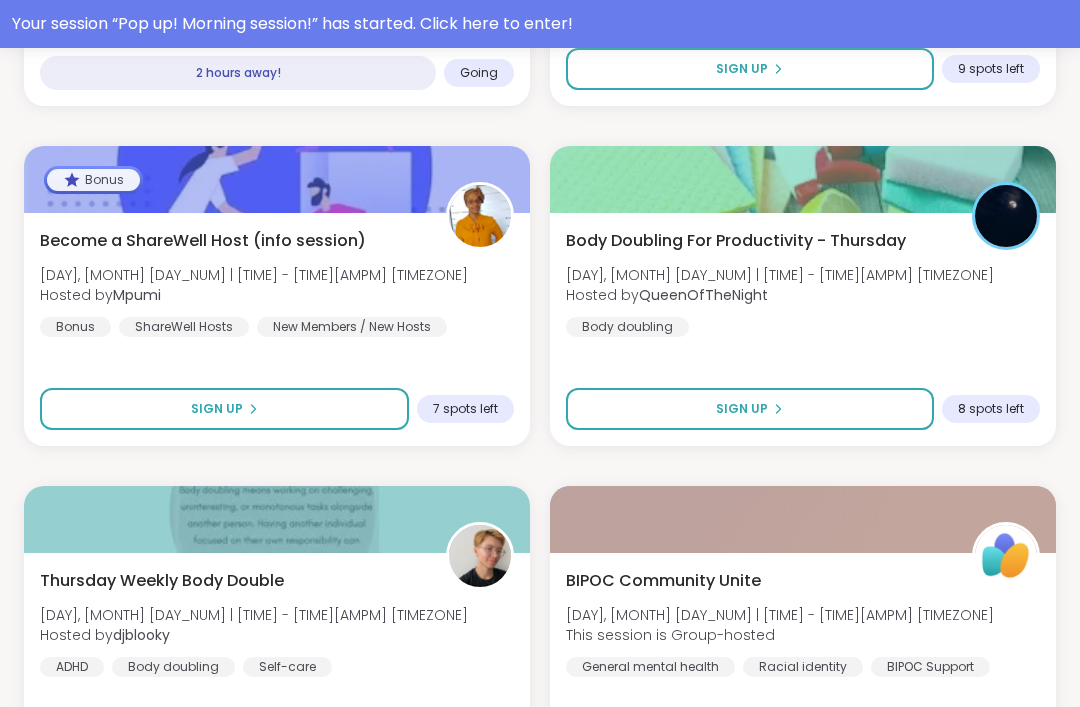 click on "Sign Up" at bounding box center [750, 409] 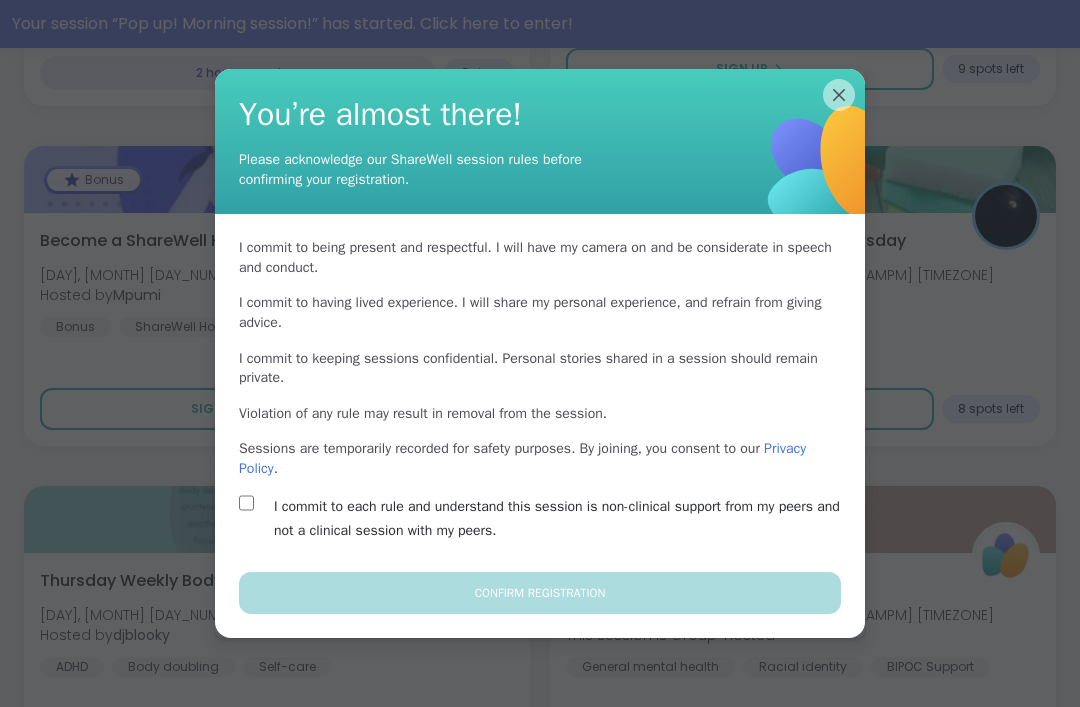 click on "I commit to each rule and understand this session is non-clinical support from my peers and not a clinical session with my peers." at bounding box center [563, 519] 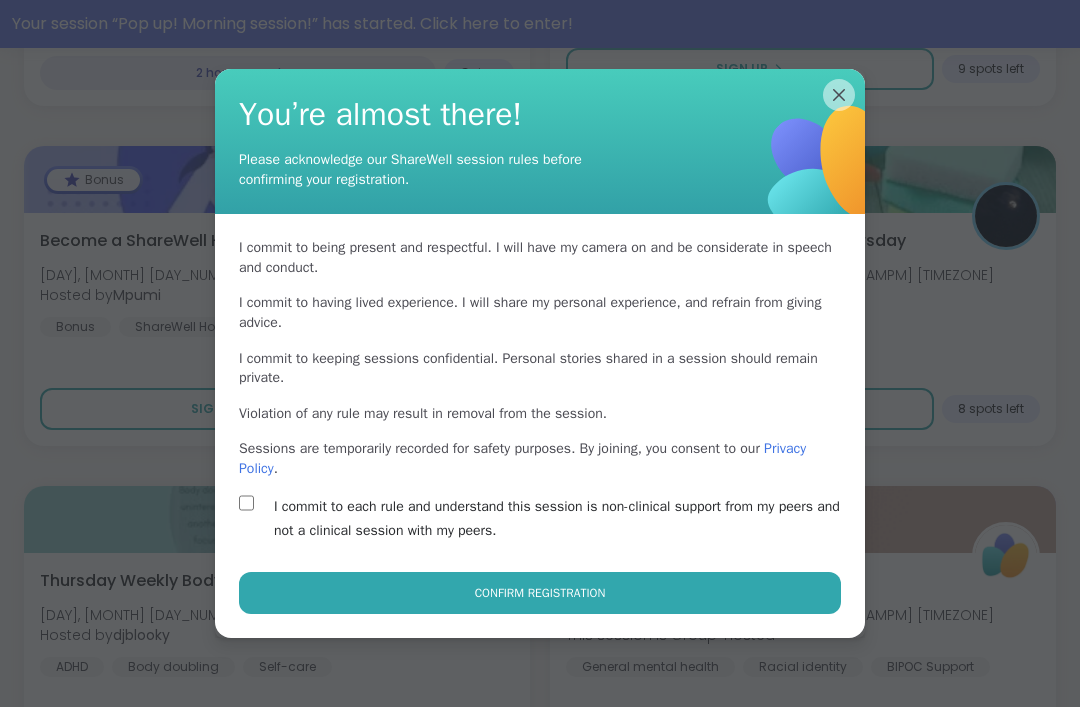 click on "Confirm Registration" at bounding box center [540, 593] 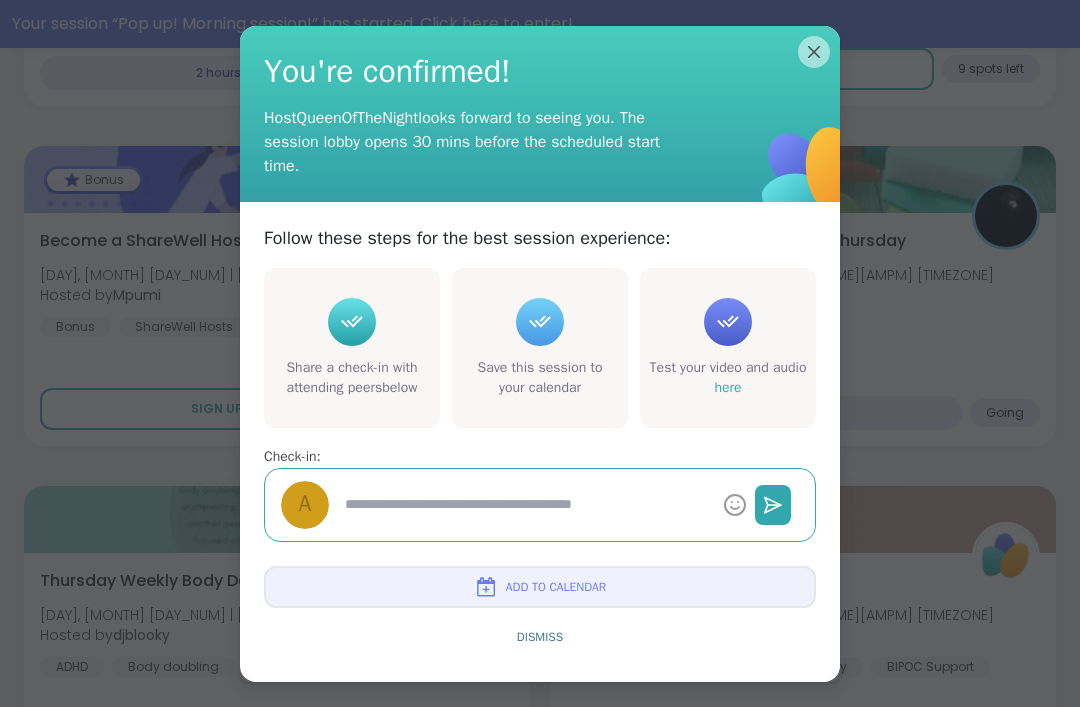 click on "Dismiss" at bounding box center (540, 637) 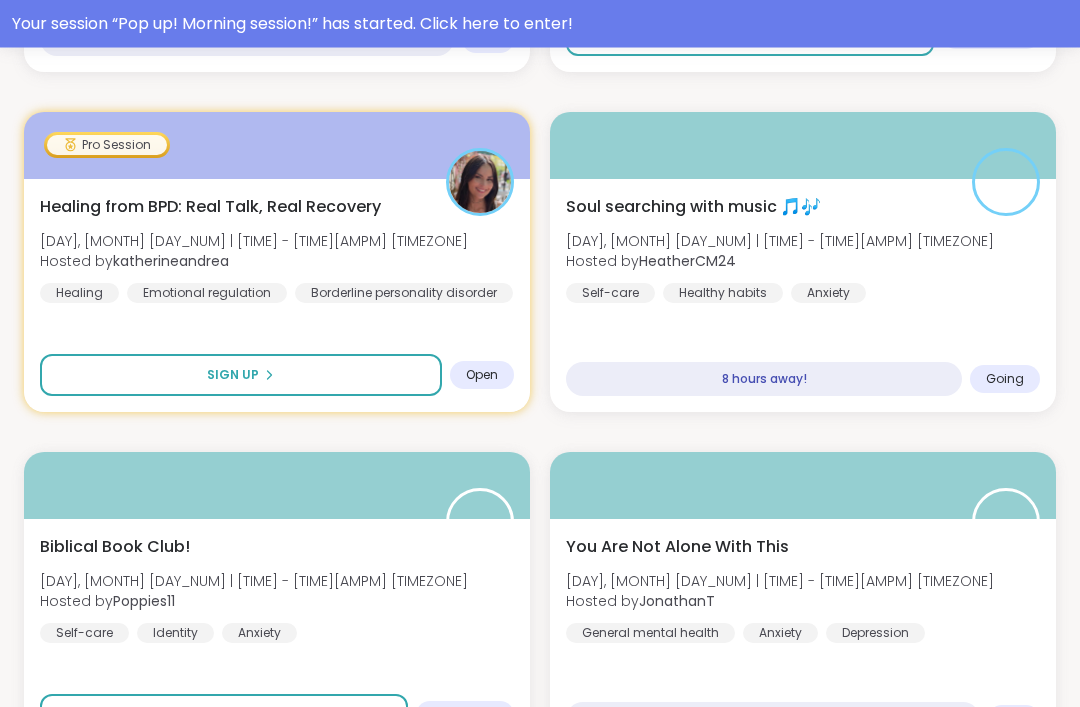 scroll, scrollTop: 5828, scrollLeft: 0, axis: vertical 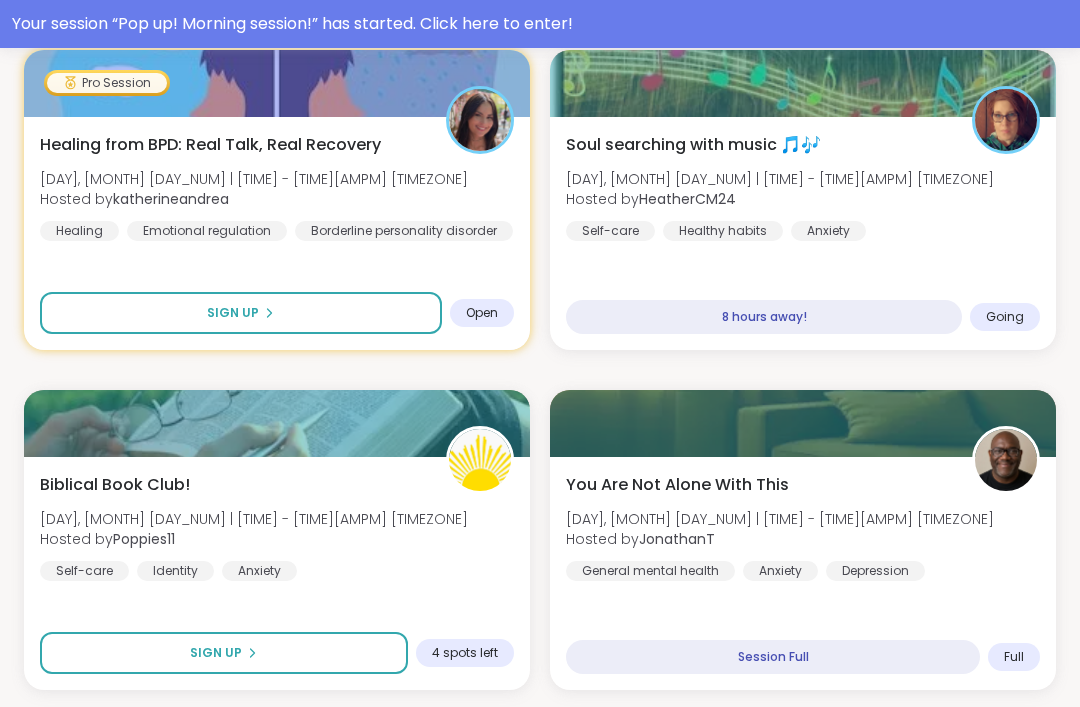 click on "Load more sessions" at bounding box center [540, 731] 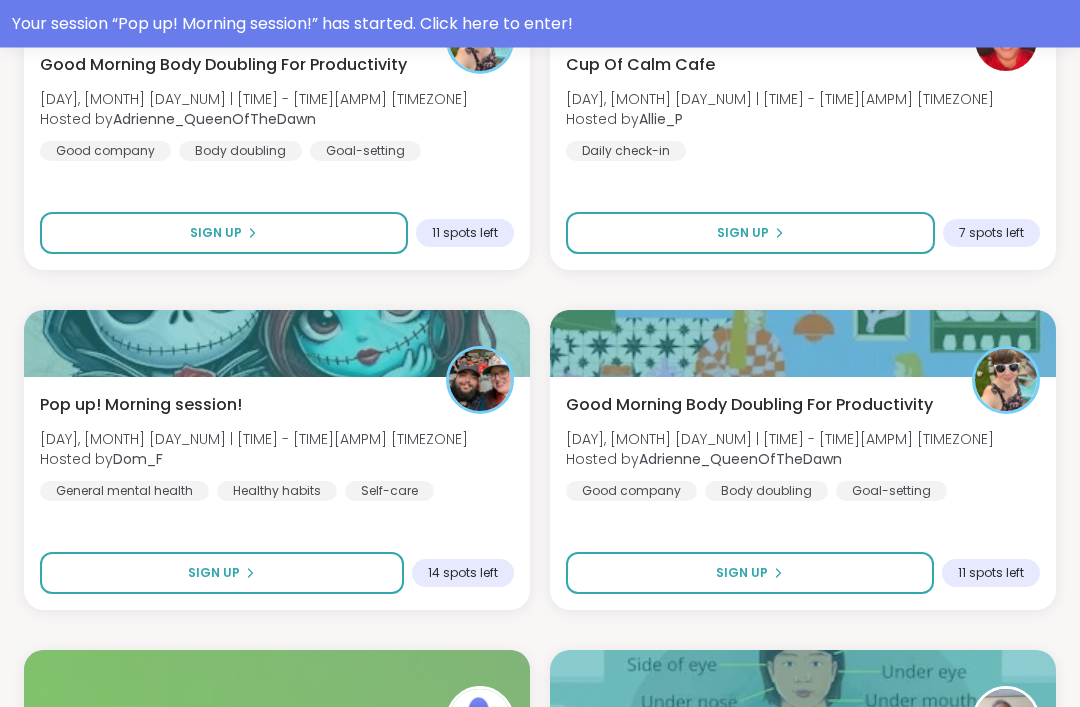 scroll, scrollTop: 7948, scrollLeft: 0, axis: vertical 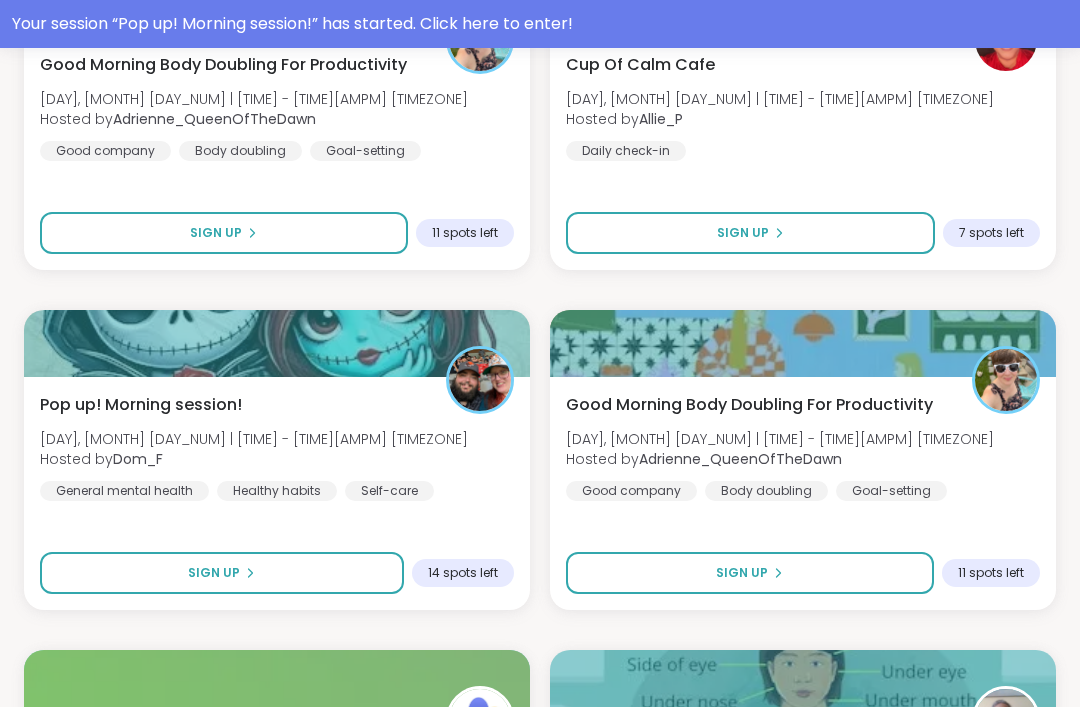 click on "Sign Up" at bounding box center [222, 573] 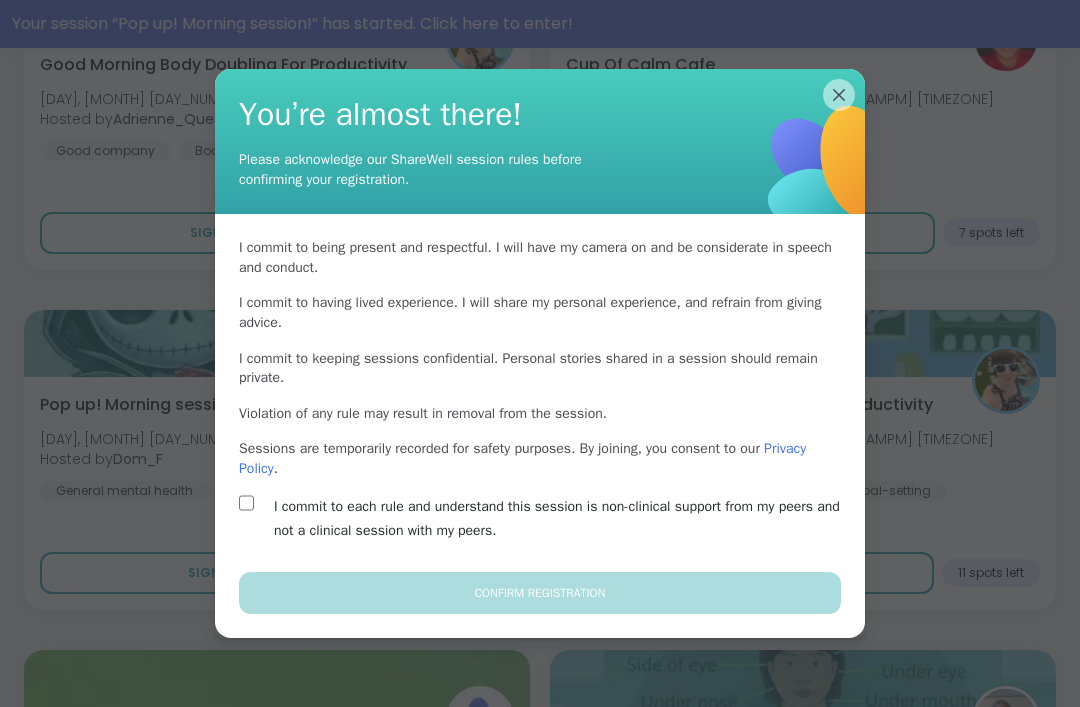 click on "I commit to each rule and understand this session is non-clinical support from my peers and not a clinical session with my peers." at bounding box center [563, 519] 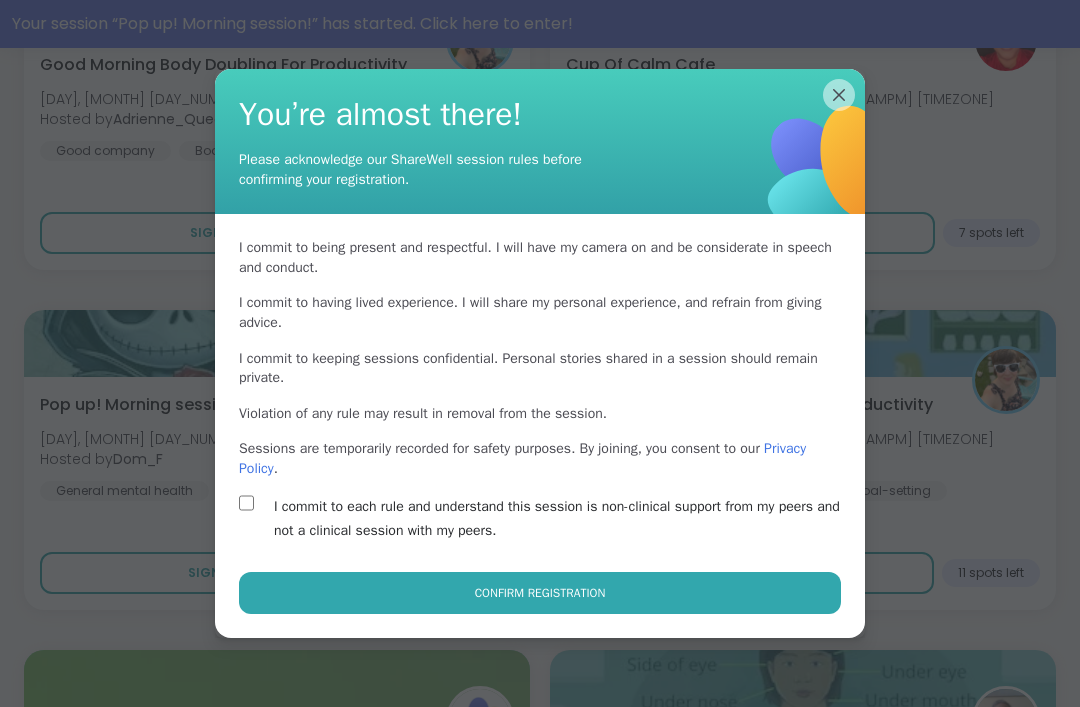 click on "Confirm Registration" at bounding box center [540, 593] 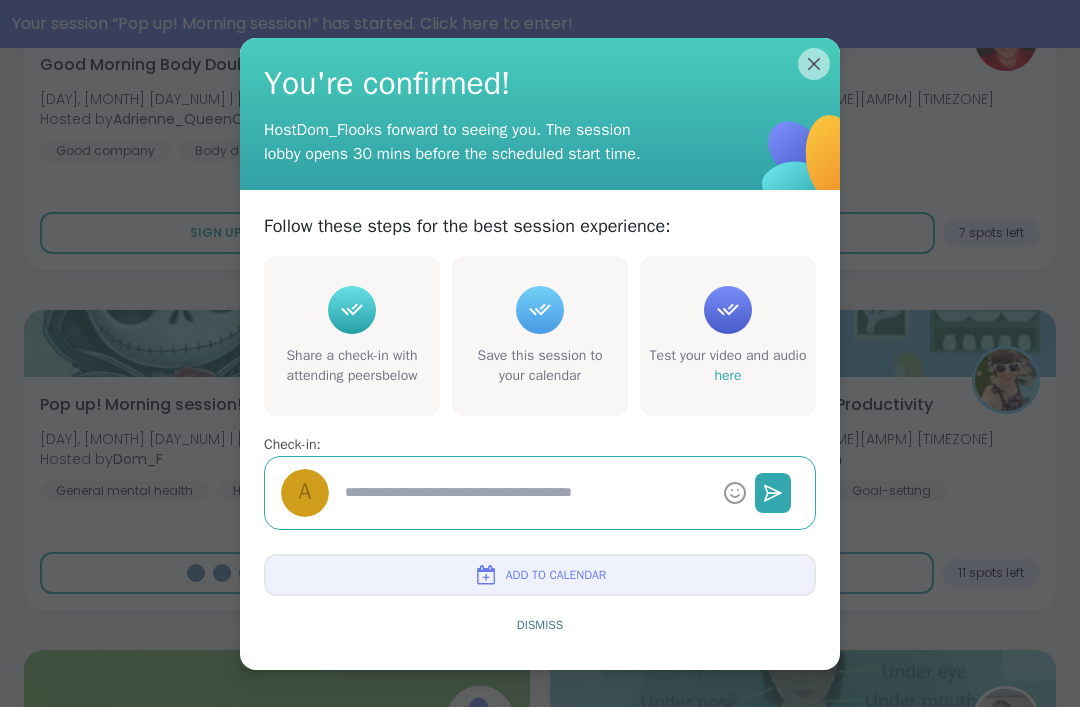 type on "*" 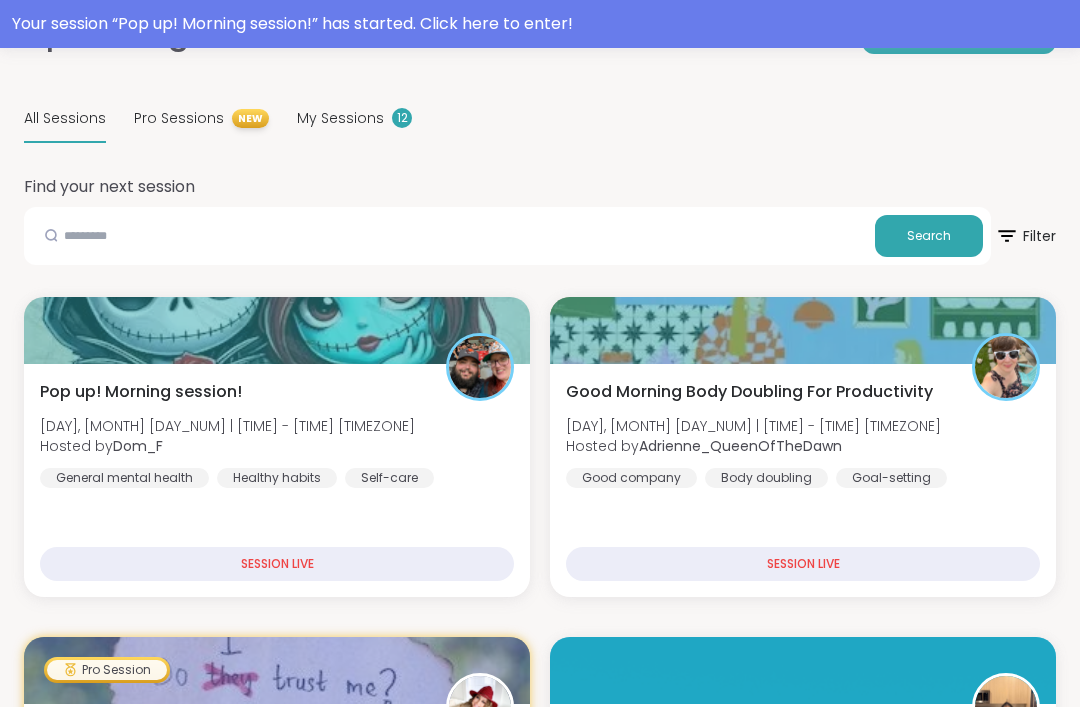 scroll, scrollTop: 0, scrollLeft: 0, axis: both 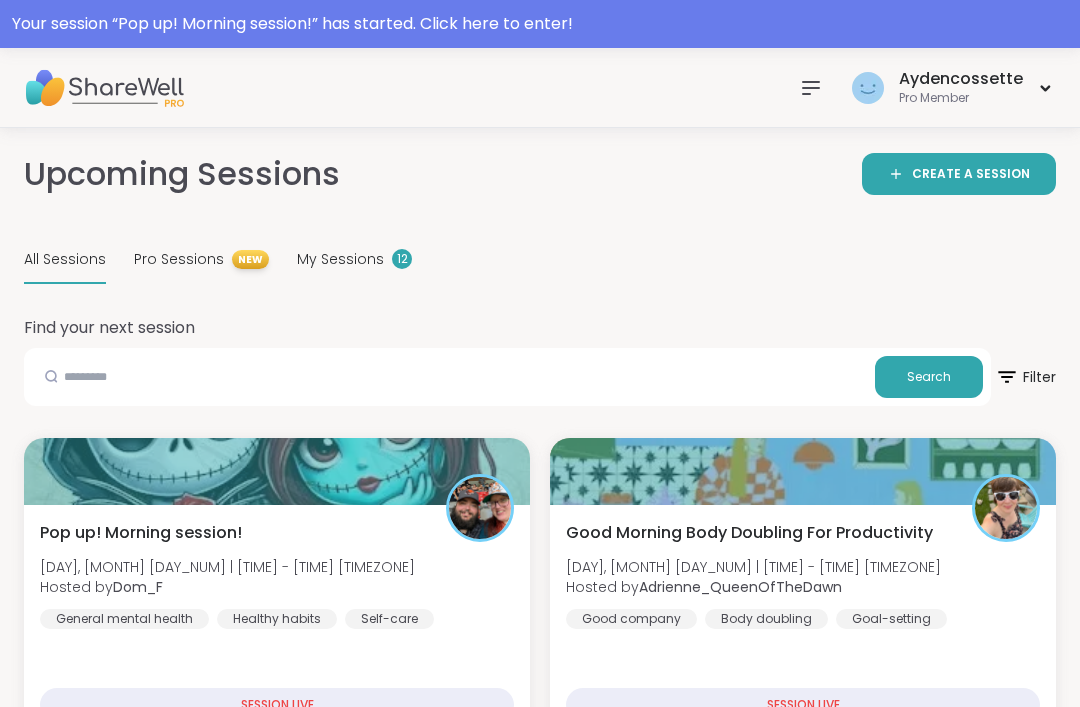 click on "My Sessions" at bounding box center (340, 259) 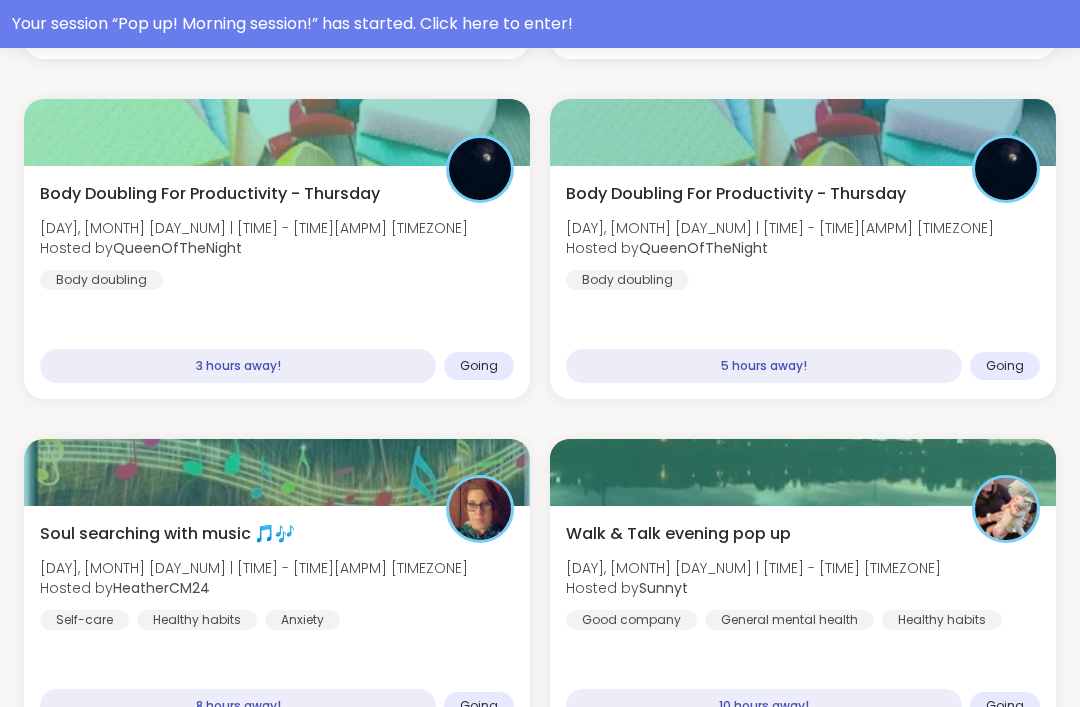 scroll, scrollTop: 943, scrollLeft: 0, axis: vertical 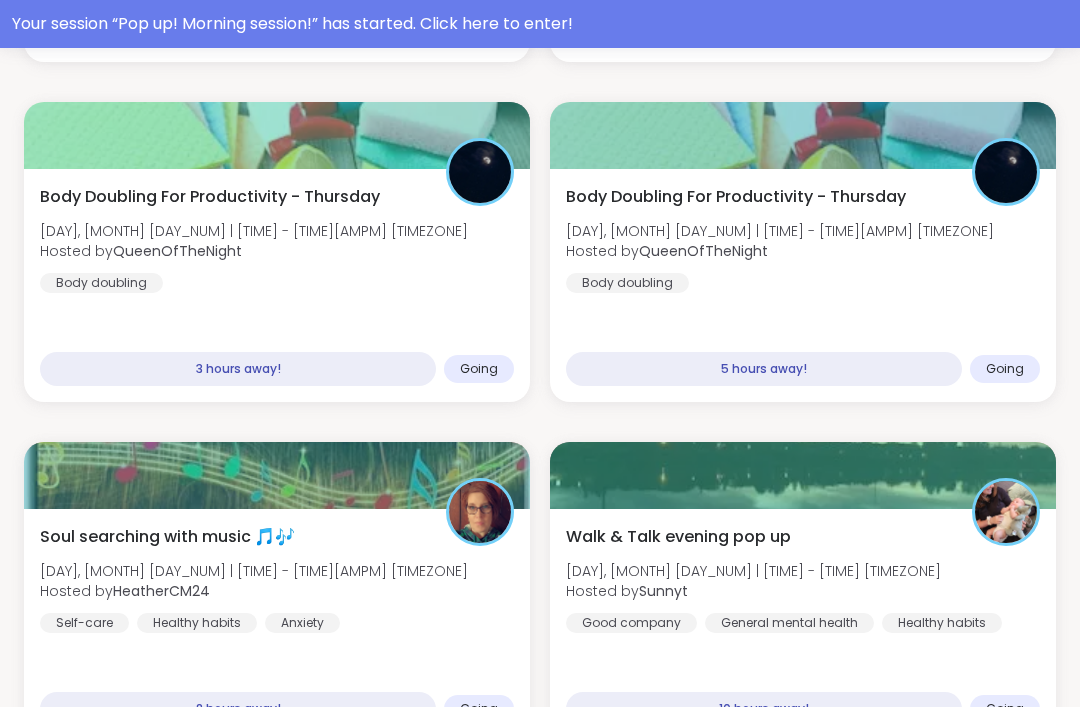 click on "Body Doubling For Productivity - [DAY] [DAY_NAME], [MONTH] [DAY_NUM] | [TIME] - [TIME][AMPM] [TIMEZONE] Hosted by Body doubling [NUMBER] hours away! Going" at bounding box center (803, 285) 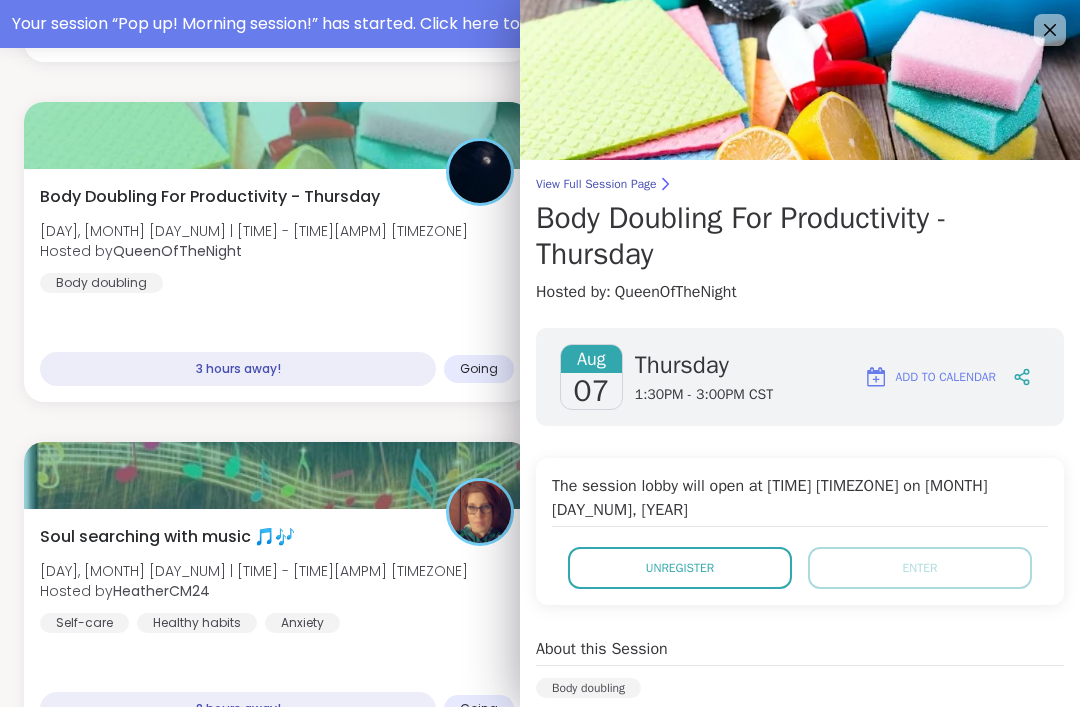 scroll, scrollTop: 0, scrollLeft: 0, axis: both 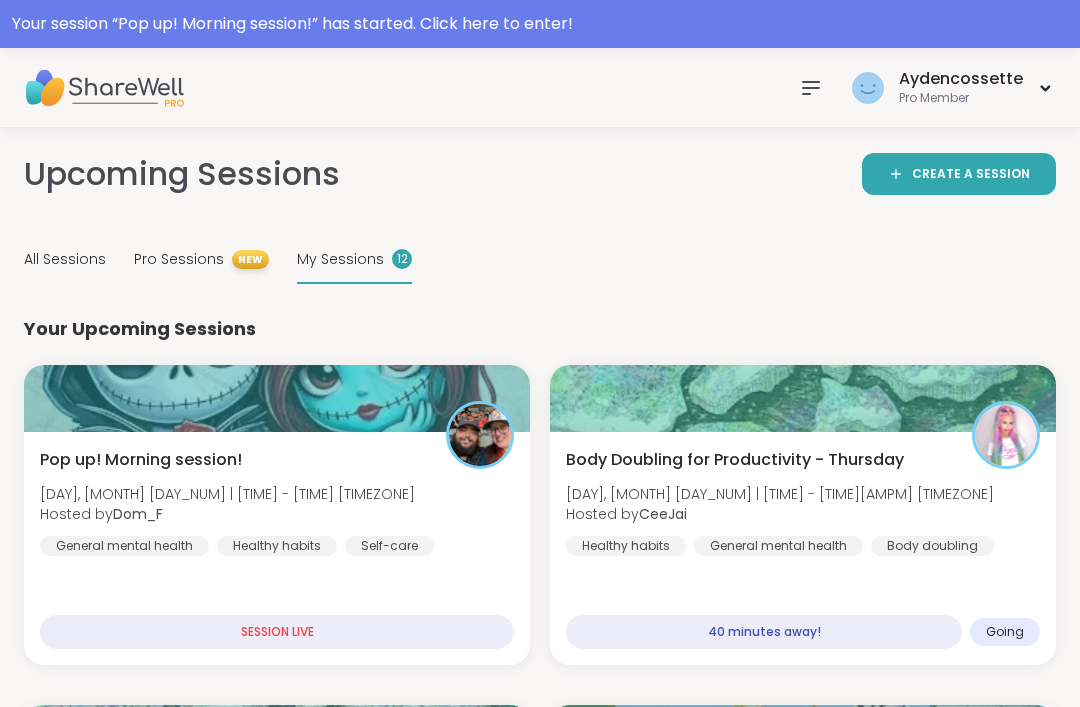 click at bounding box center (811, 88) 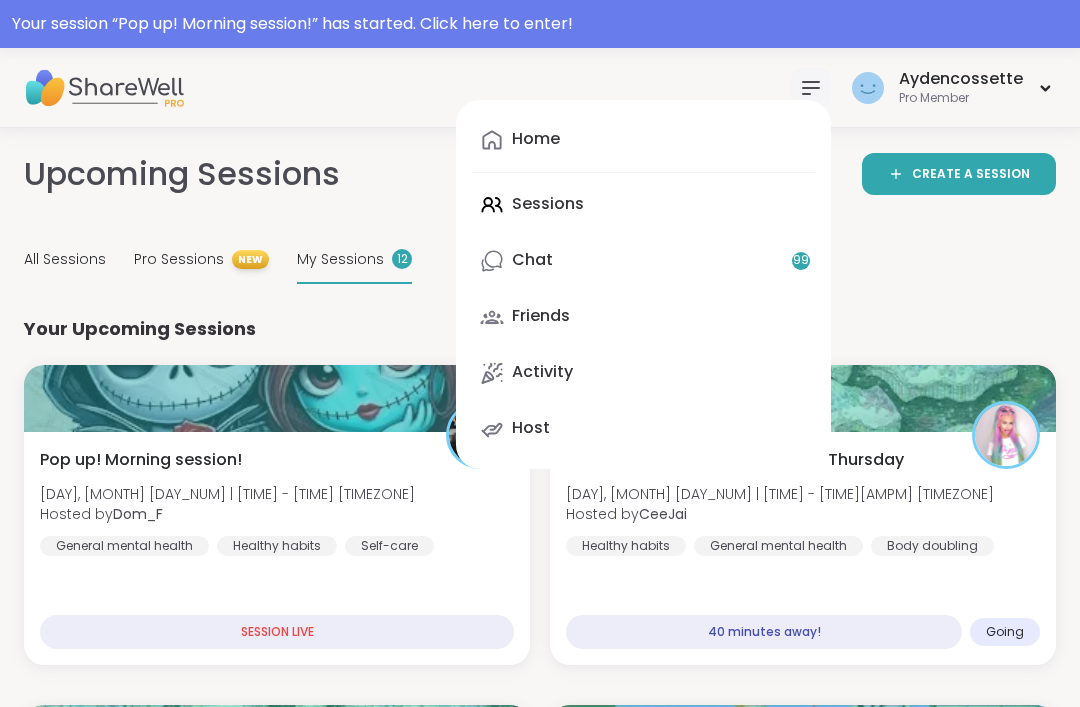click on "Chat 99" at bounding box center (643, 261) 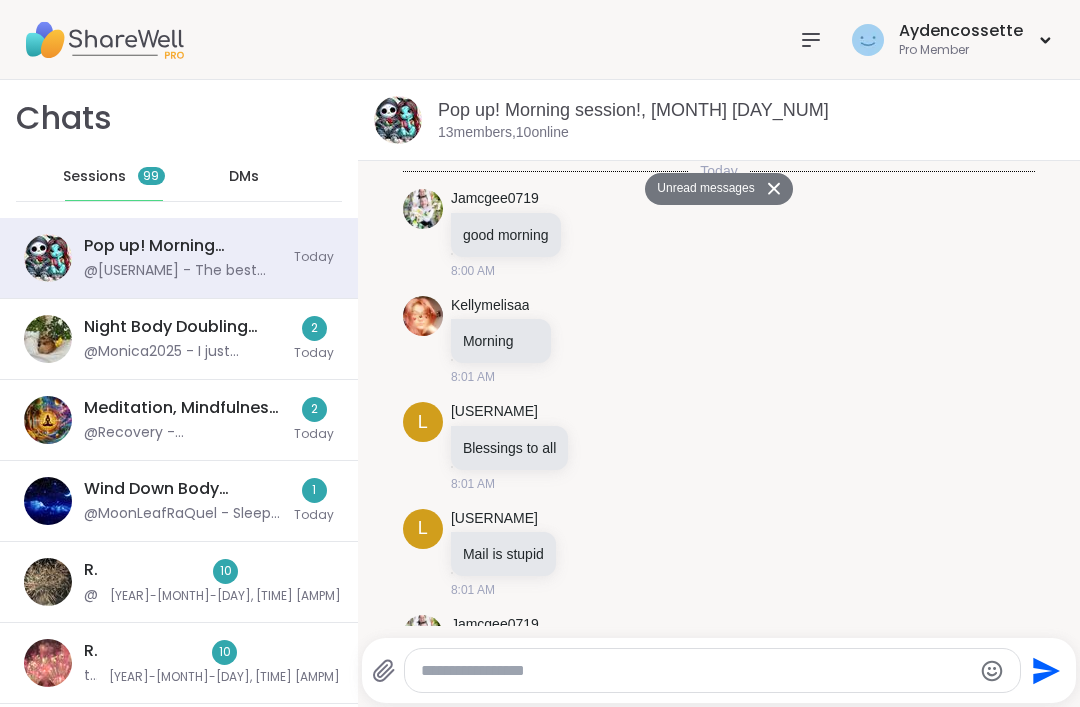 scroll, scrollTop: 3034, scrollLeft: 0, axis: vertical 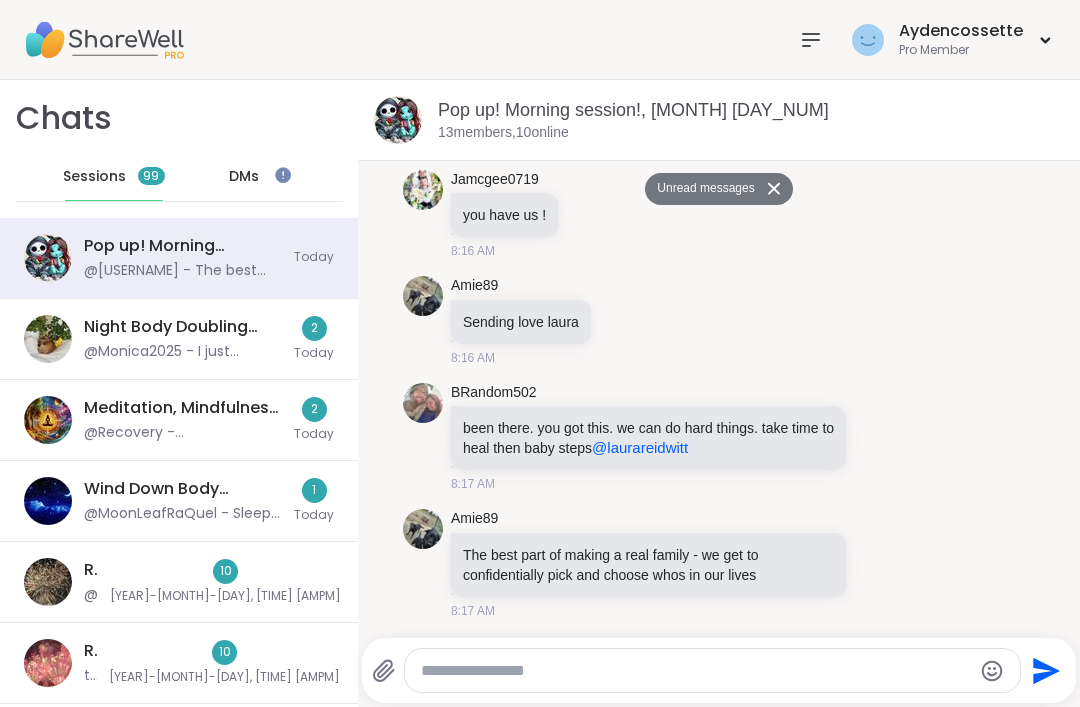 click 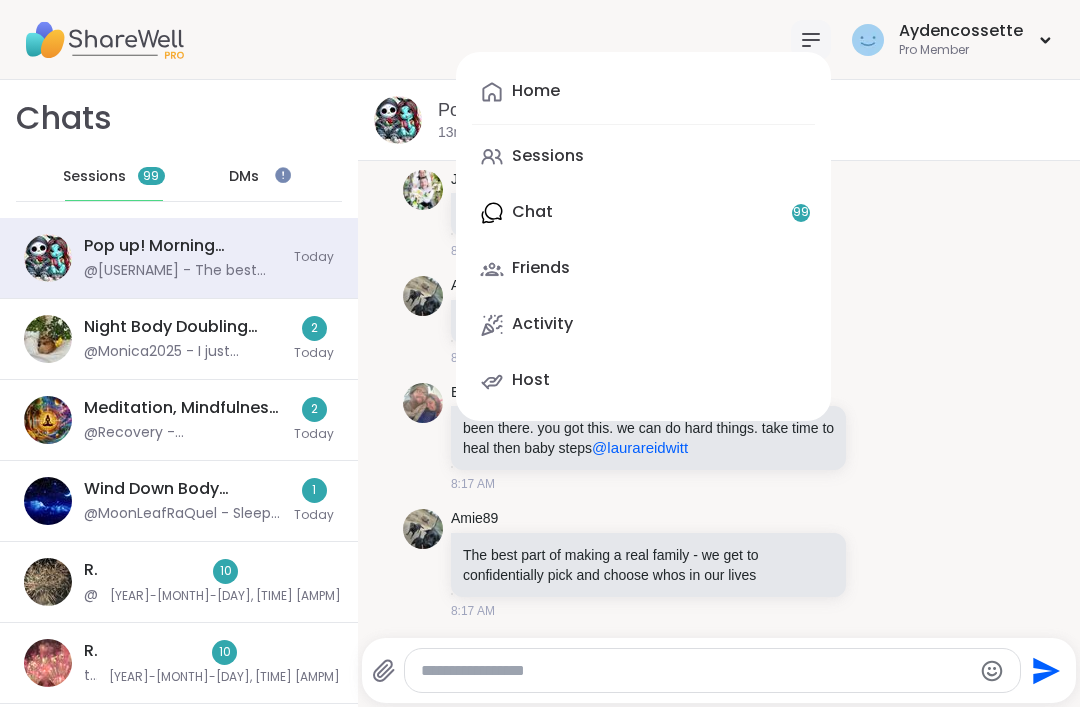 click on "Pro Member" at bounding box center (951, 39) 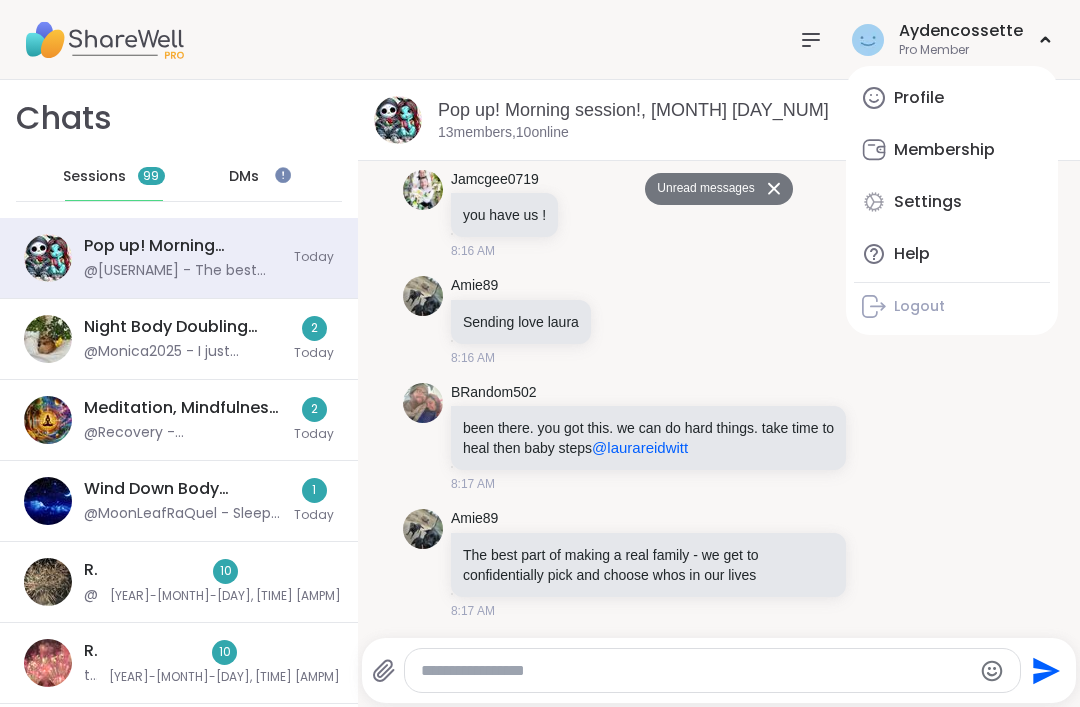 click on "Profile" at bounding box center (952, 98) 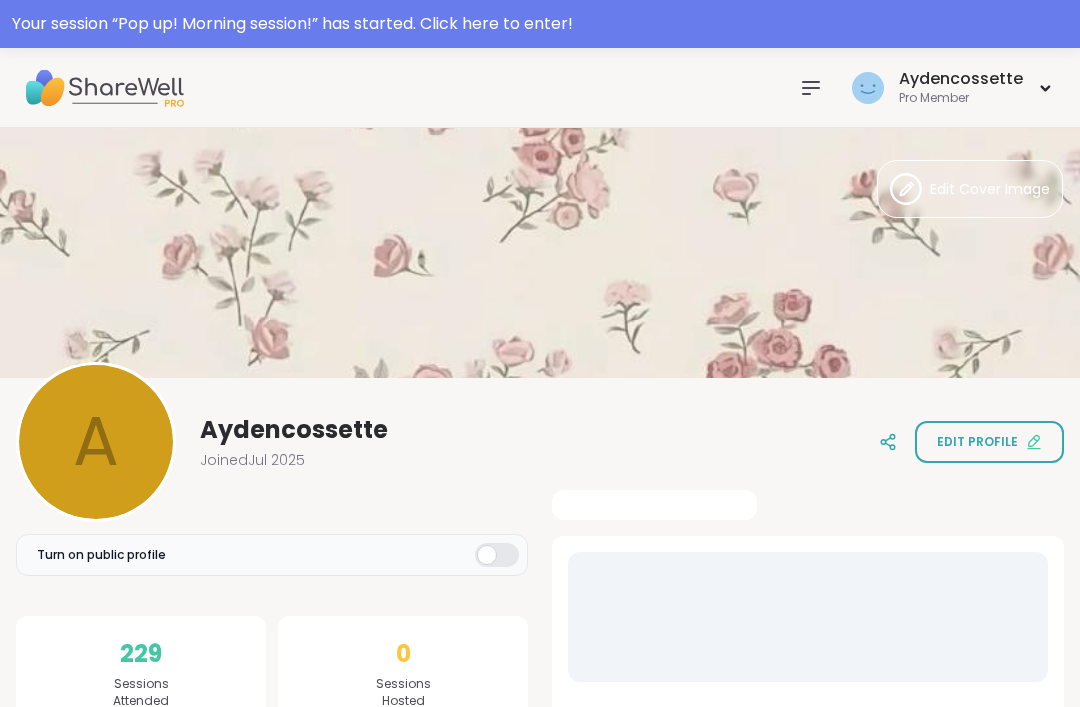 scroll, scrollTop: 0, scrollLeft: 0, axis: both 